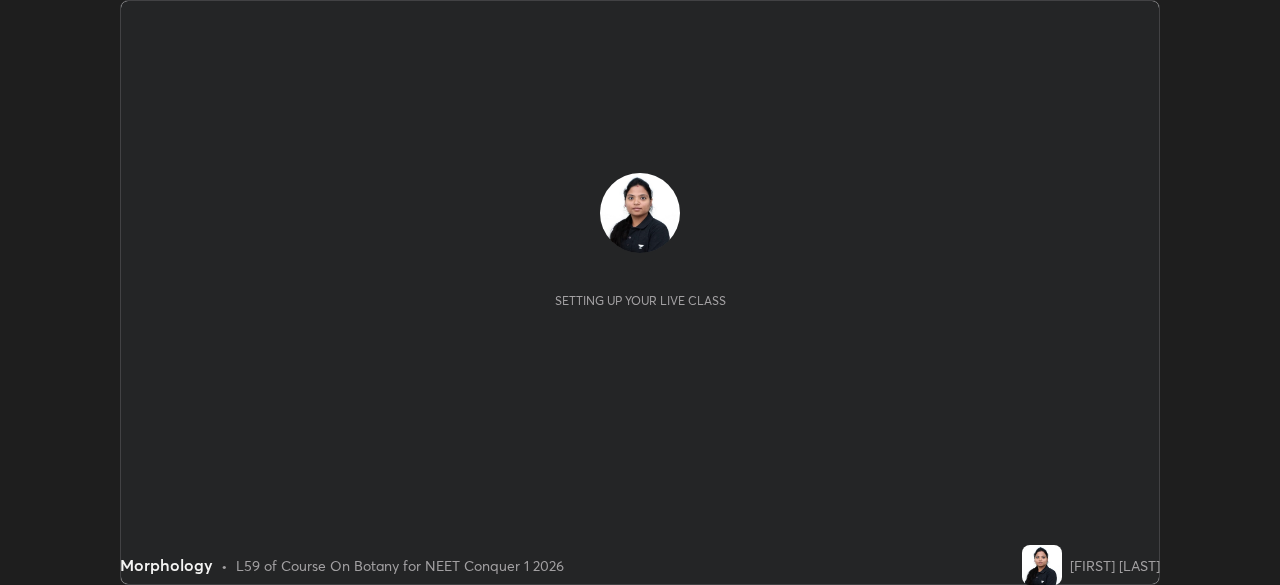 scroll, scrollTop: 0, scrollLeft: 0, axis: both 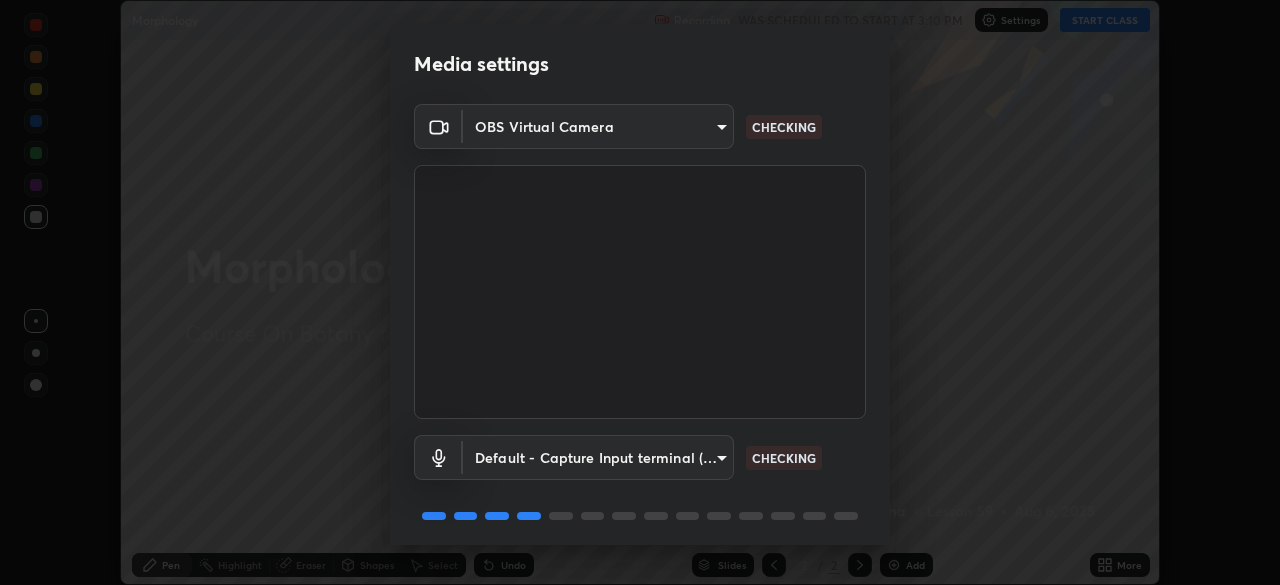 click on "Erase all Morphology Recording WAS SCHEDULED TO START AT 3:10 PM Settings START CLASS Setting up your live class Morphology • L59 of Course On Botany for NEET Conquer 1 2026 [FIRST] [LAST] Pen Highlight Eraser Shapes Select Undo Slides 2 / 2 Add More Enable hand raising Enable raise hand to speak to learners. Once enabled, chat will be turned off temporarily. Enable x No doubts shared Encourage your learners to ask a doubt for better clarity Report an issue Reason for reporting Buffering Chat not working Audio - Video sync issue Educator video quality low Attach an image Report Media settings OBS Virtual Camera [HASH] CHECKING Default - Capture Input terminal (Digital Array MIC) default CHECKING 1 / 5 Next" at bounding box center [640, 292] 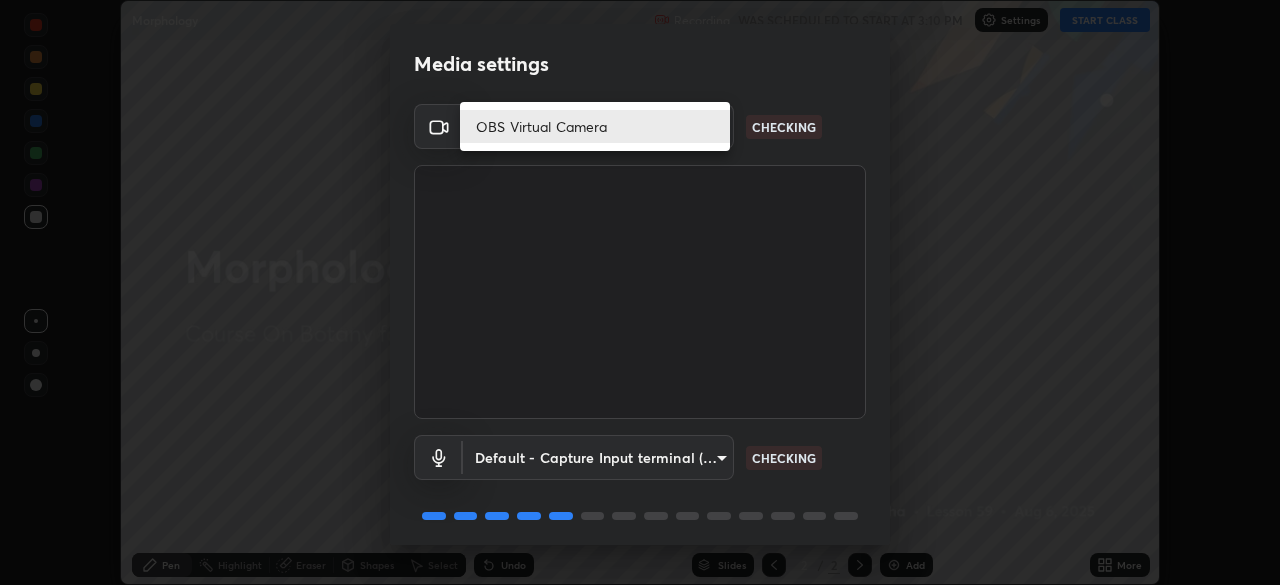 click on "OBS Virtual Camera" at bounding box center (595, 126) 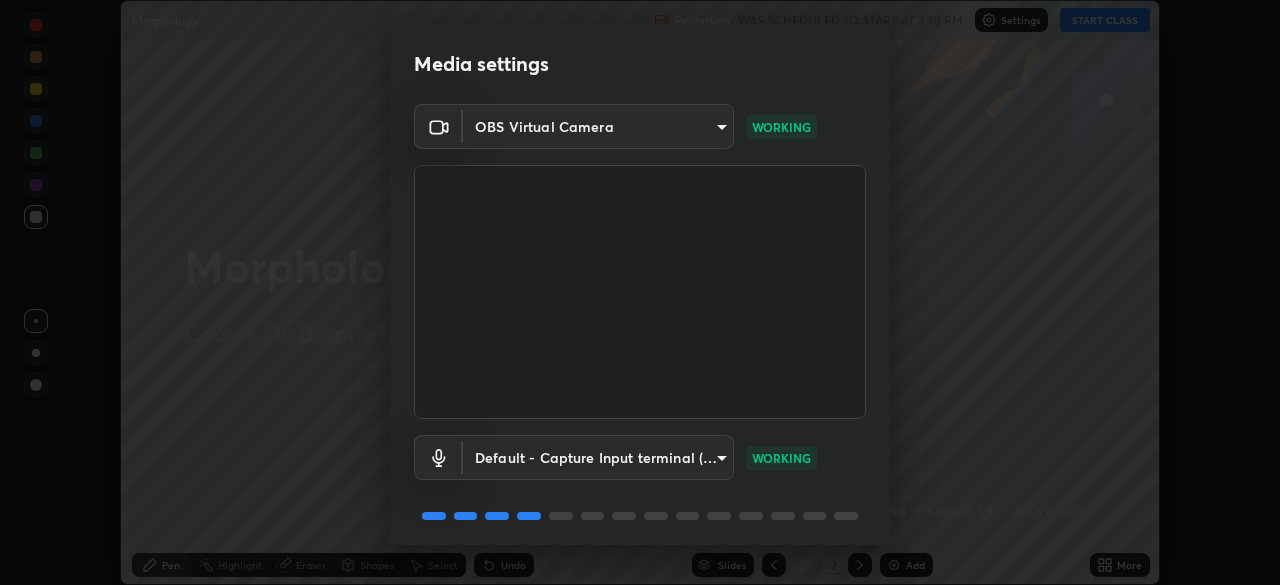 click on "Erase all Morphology Recording WAS SCHEDULED TO START AT 3:10 PM Settings START CLASS Setting up your live class Morphology • L59 of Course On Botany for NEET Conquer 1 2026 [FIRST] [LAST] Pen Highlight Eraser Shapes Select Undo Slides 2 / 2 Add More Enable hand raising Enable raise hand to speak to learners. Once enabled, chat will be turned off temporarily. Enable x No doubts shared Encourage your learners to ask a doubt for better clarity Report an issue Reason for reporting Buffering Chat not working Audio - Video sync issue Educator video quality low Attach an image Report Media settings OBS Virtual Camera [HASH] WORKING Default - Capture Input terminal (Digital Array MIC) default WORKING 1 / 5 Next" at bounding box center (640, 292) 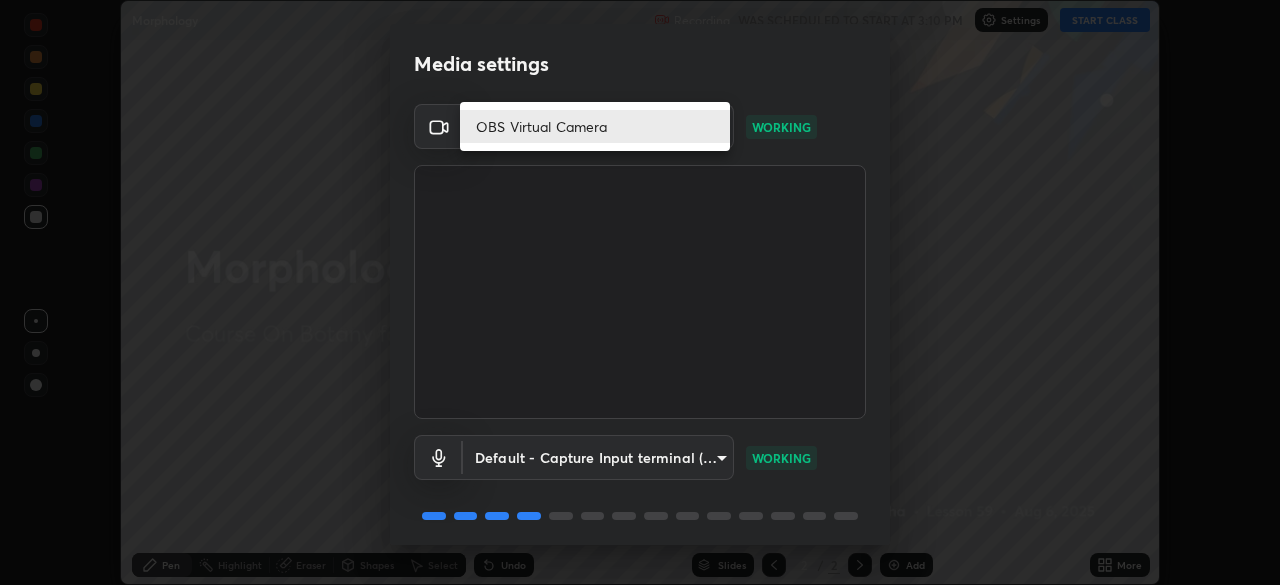 click on "OBS Virtual Camera" at bounding box center (595, 126) 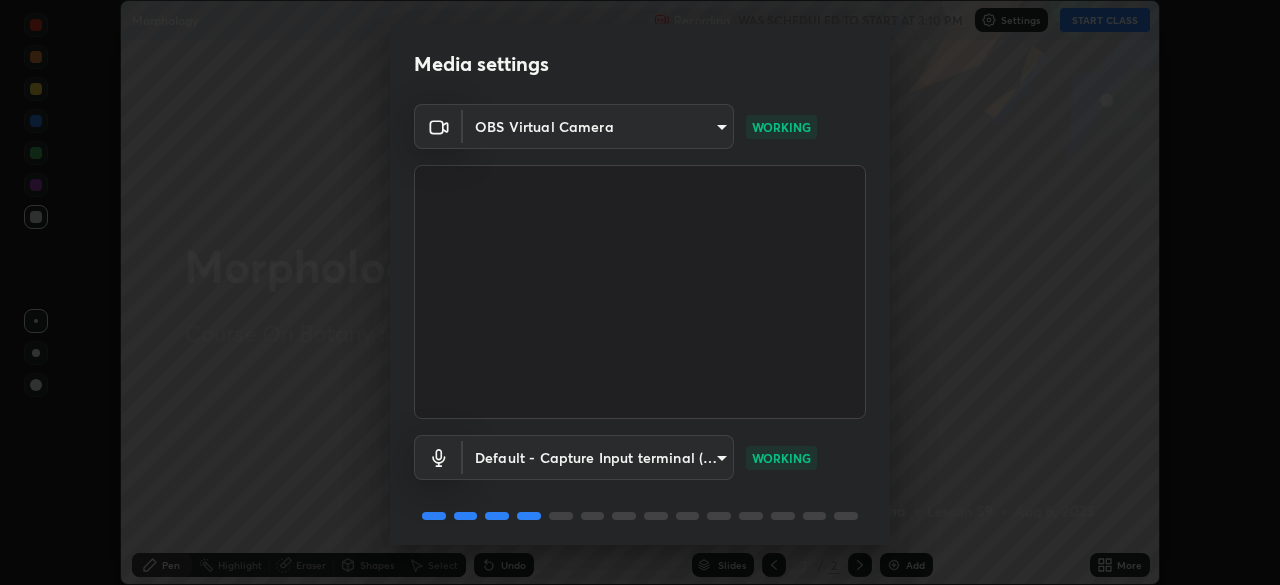 click on "Erase all Morphology Recording WAS SCHEDULED TO START AT 3:10 PM Settings START CLASS Setting up your live class Morphology • L59 of Course On Botany for NEET Conquer 1 2026 [FIRST] [LAST] Pen Highlight Eraser Shapes Select Undo Slides 2 / 2 Add More Enable hand raising Enable raise hand to speak to learners. Once enabled, chat will be turned off temporarily. Enable x No doubts shared Encourage your learners to ask a doubt for better clarity Report an issue Reason for reporting Buffering Chat not working Audio - Video sync issue Educator video quality low Attach an image Report Media settings OBS Virtual Camera [HASH] WORKING Default - Capture Input terminal (Digital Array MIC) default WORKING 1 / 5 Next" at bounding box center (640, 292) 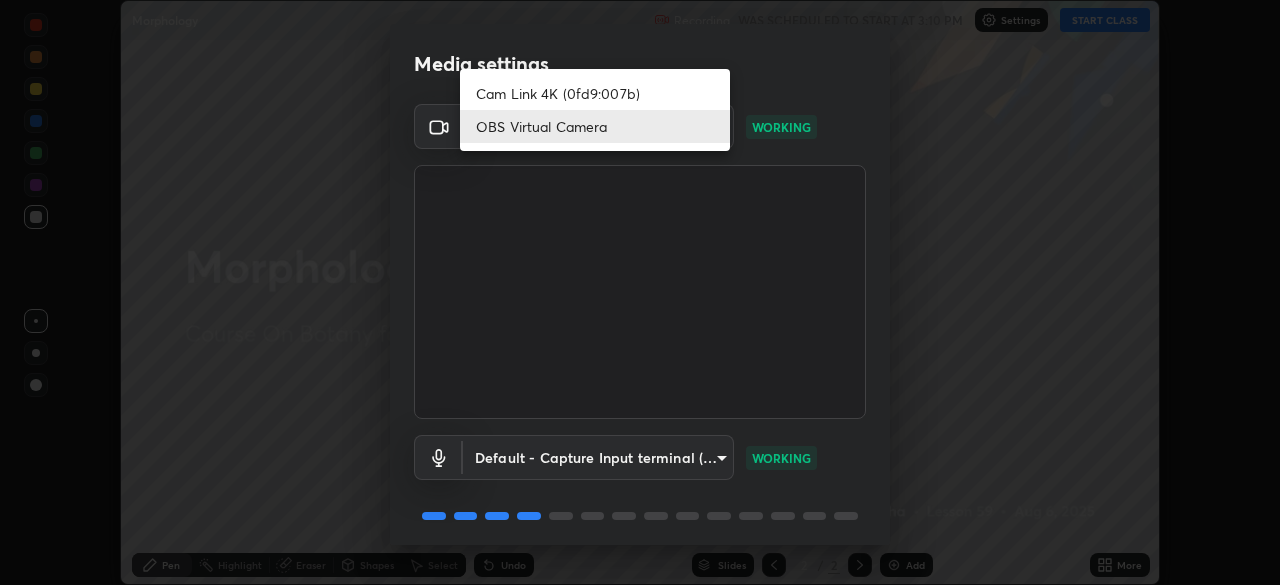 click on "Cam Link 4K (0fd9:007b)" at bounding box center [595, 93] 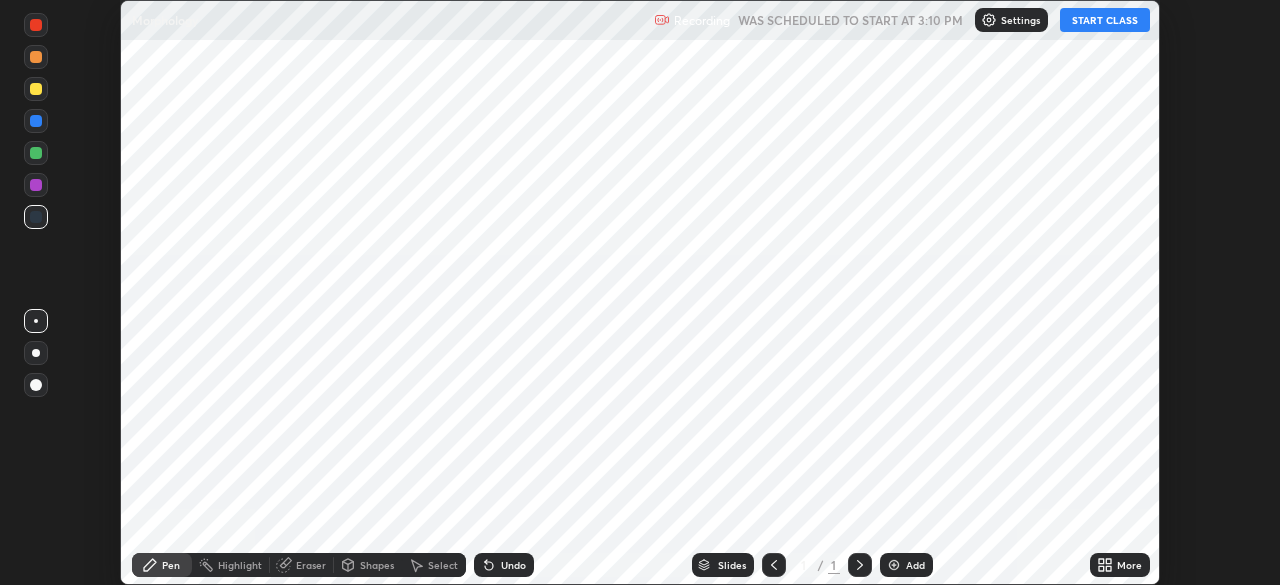 scroll, scrollTop: 0, scrollLeft: 0, axis: both 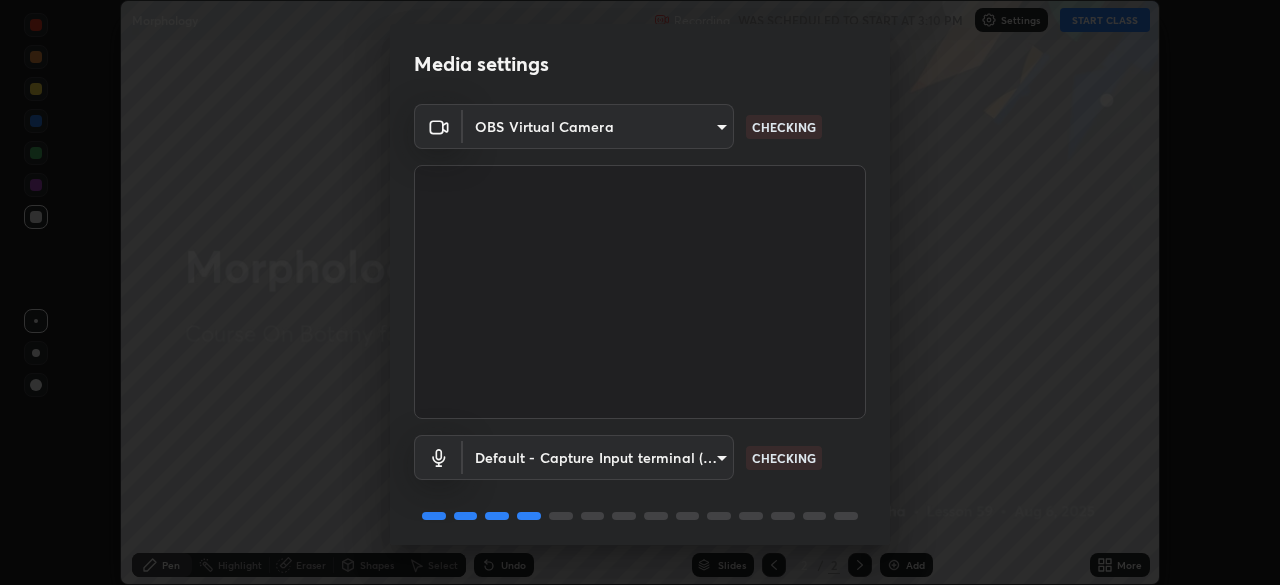 click on "Erase all Morphology Recording WAS SCHEDULED TO START AT  [TIME] Settings START CLASS Setting up your live class Morphology • L59 of Course On Botany for NEET Conquer 1 2026 [FIRST] [LAST] Pen Highlight Eraser Shapes Select Undo Slides 2 / 2 Add More Enable hand raising Enable raise hand to speak to learners. Once enabled, chat will be turned off temporarily. Enable x   No doubts shared Encourage your learners to ask a doubt for better clarity Report an issue Reason for reporting Buffering Chat not working Audio - Video sync issue Educator video quality low ​ Attach an image Report Media settings OBS Virtual Camera [HASH] CHECKING Default - Capture Input terminal (Digital Array MIC) default CHECKING 1 / 5 Next" at bounding box center (640, 292) 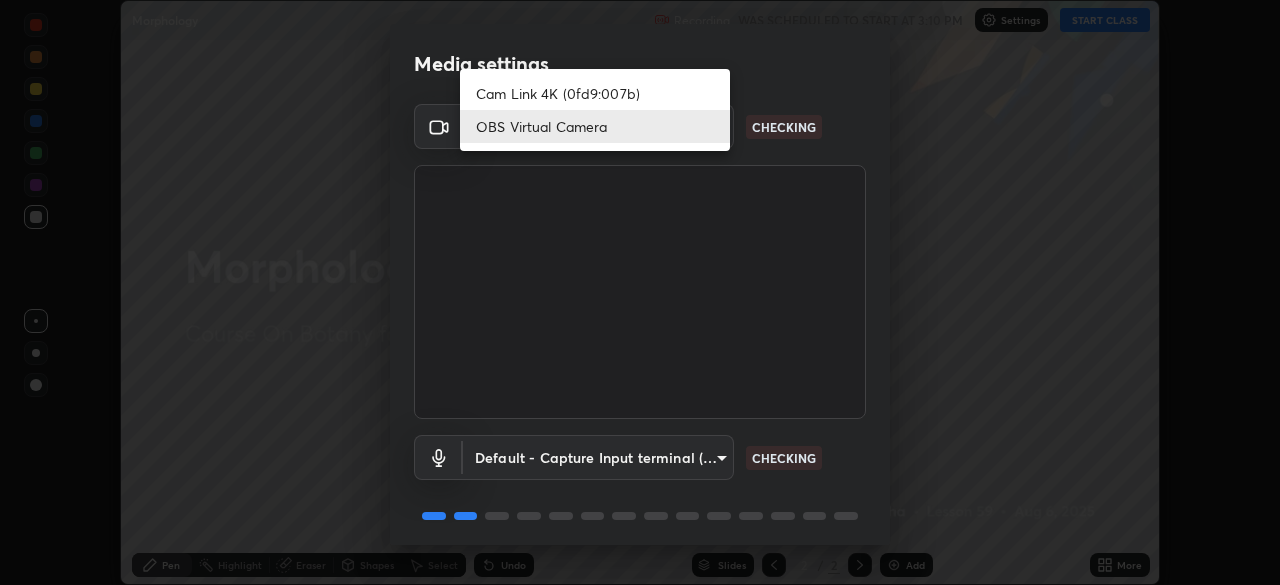 click on "Cam Link 4K (0fd9:007b)" at bounding box center [595, 93] 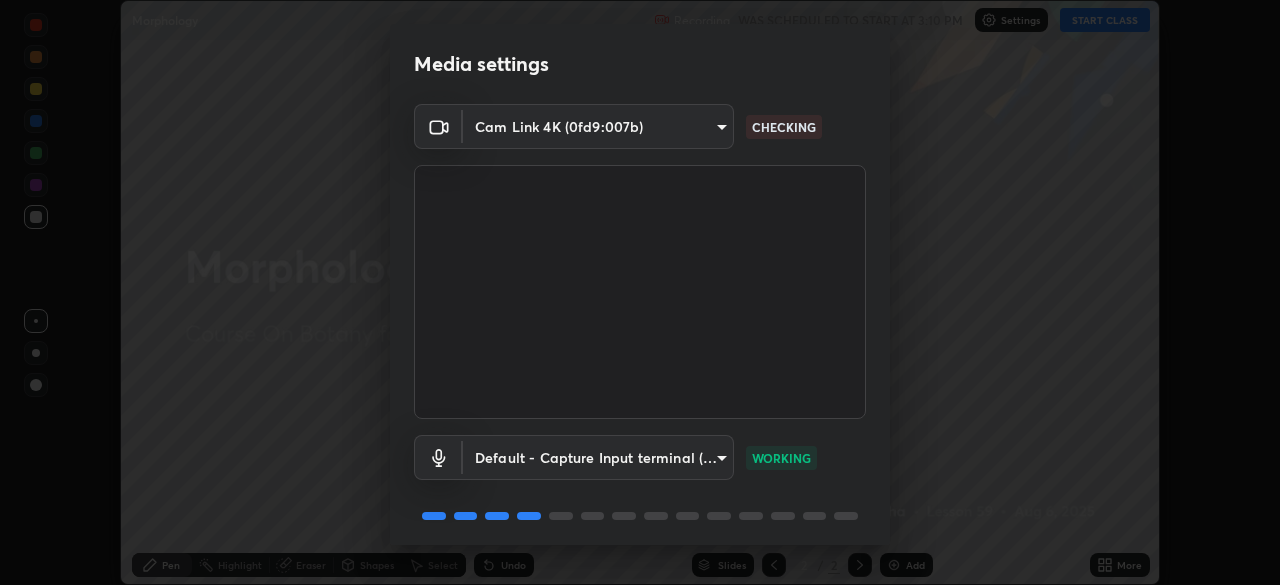 scroll, scrollTop: 71, scrollLeft: 0, axis: vertical 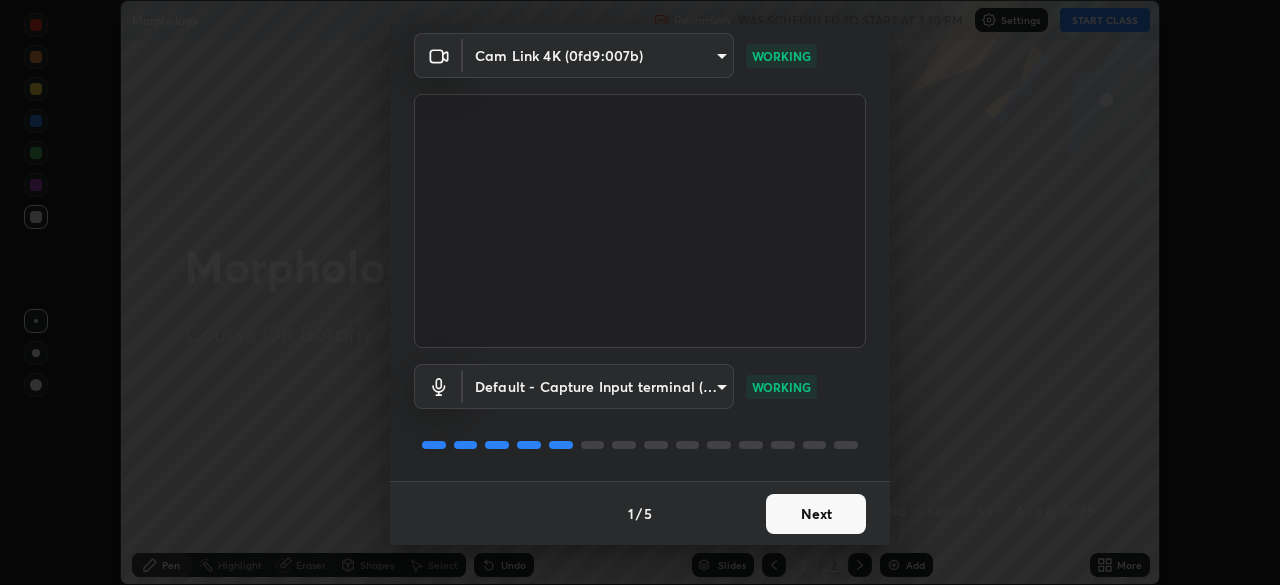 click on "Next" at bounding box center [816, 514] 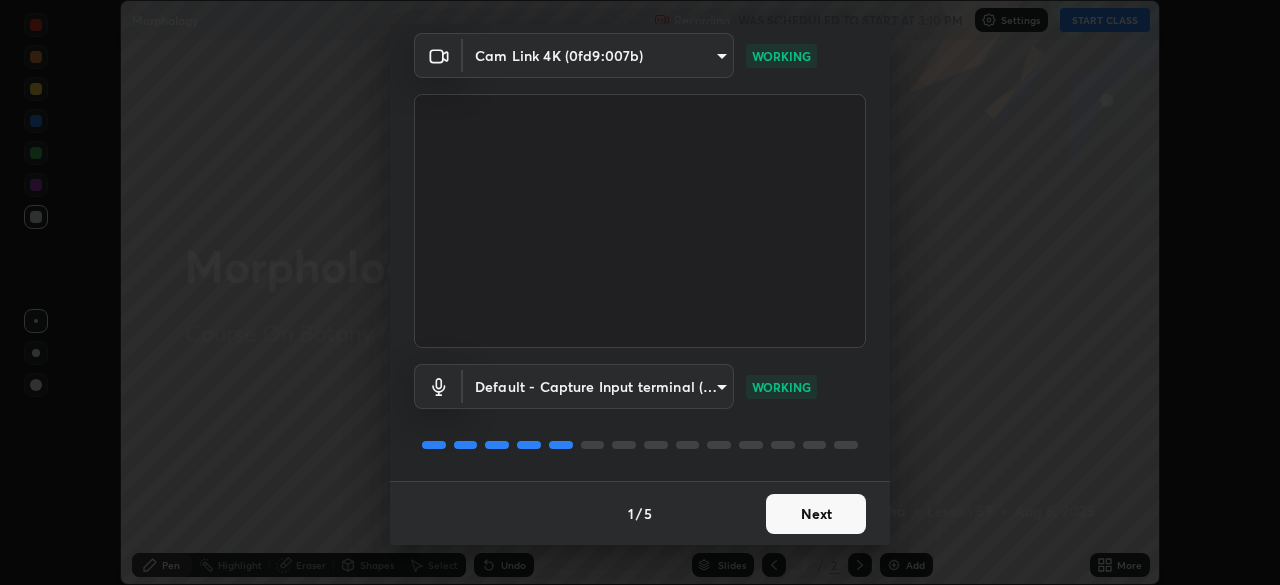 scroll, scrollTop: 0, scrollLeft: 0, axis: both 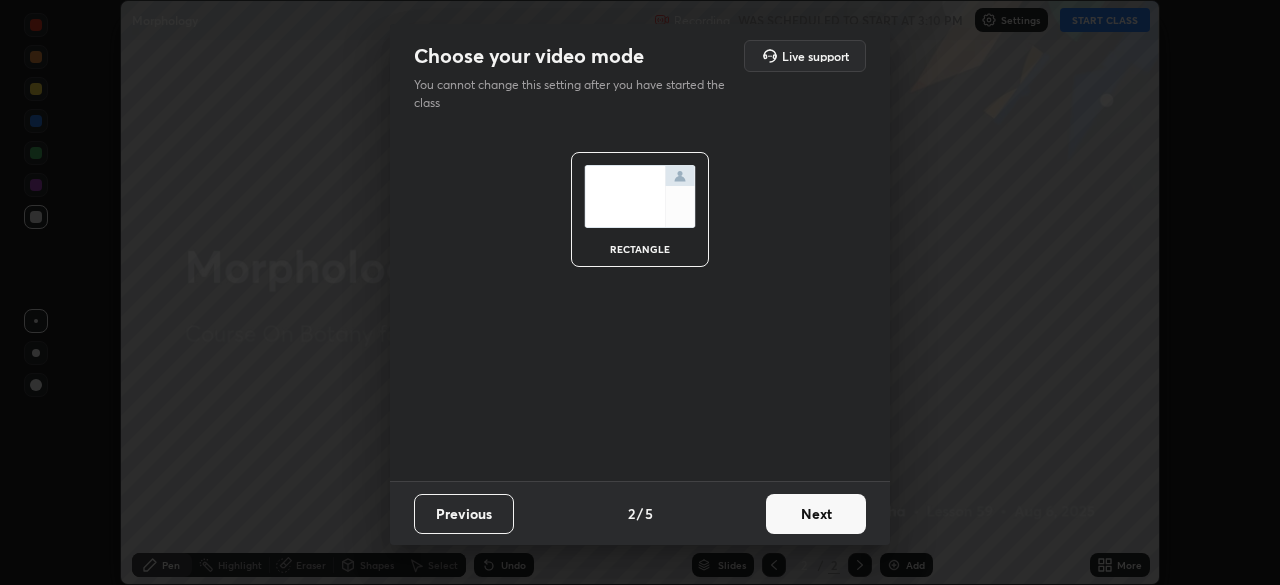 click on "Next" at bounding box center (816, 514) 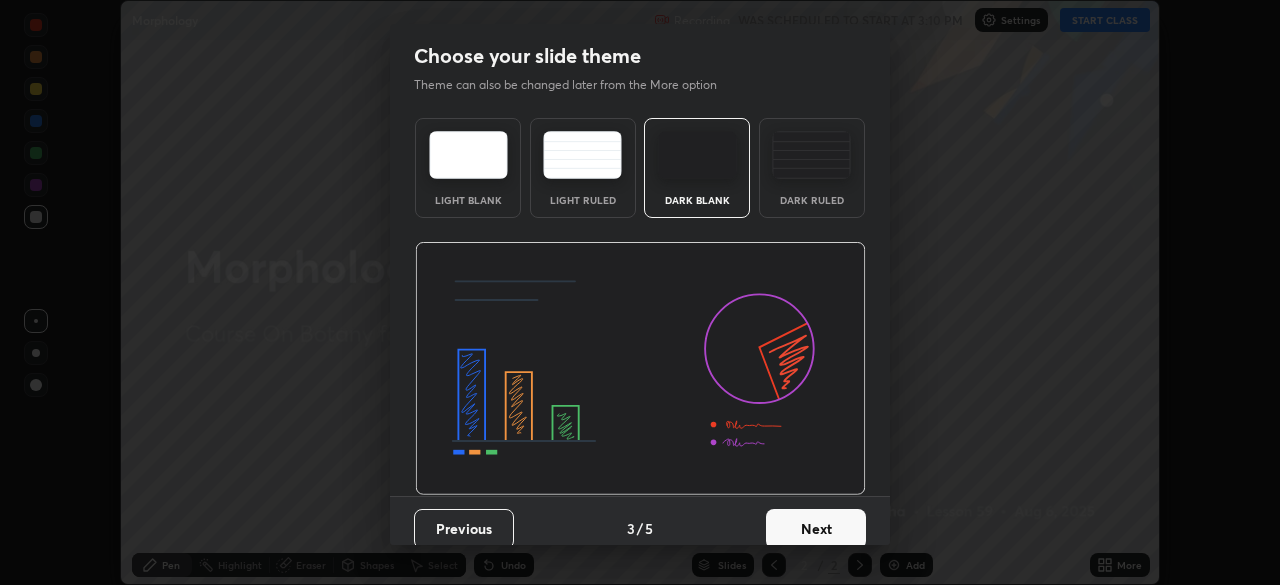 click on "Next" at bounding box center [816, 529] 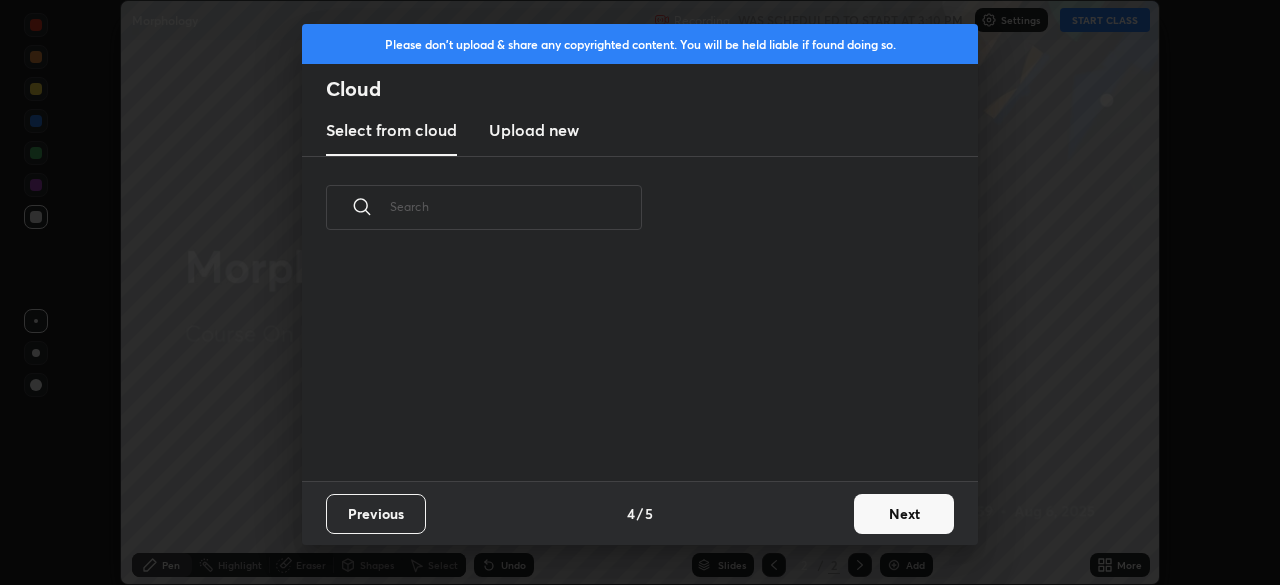 click on "Next" at bounding box center [904, 514] 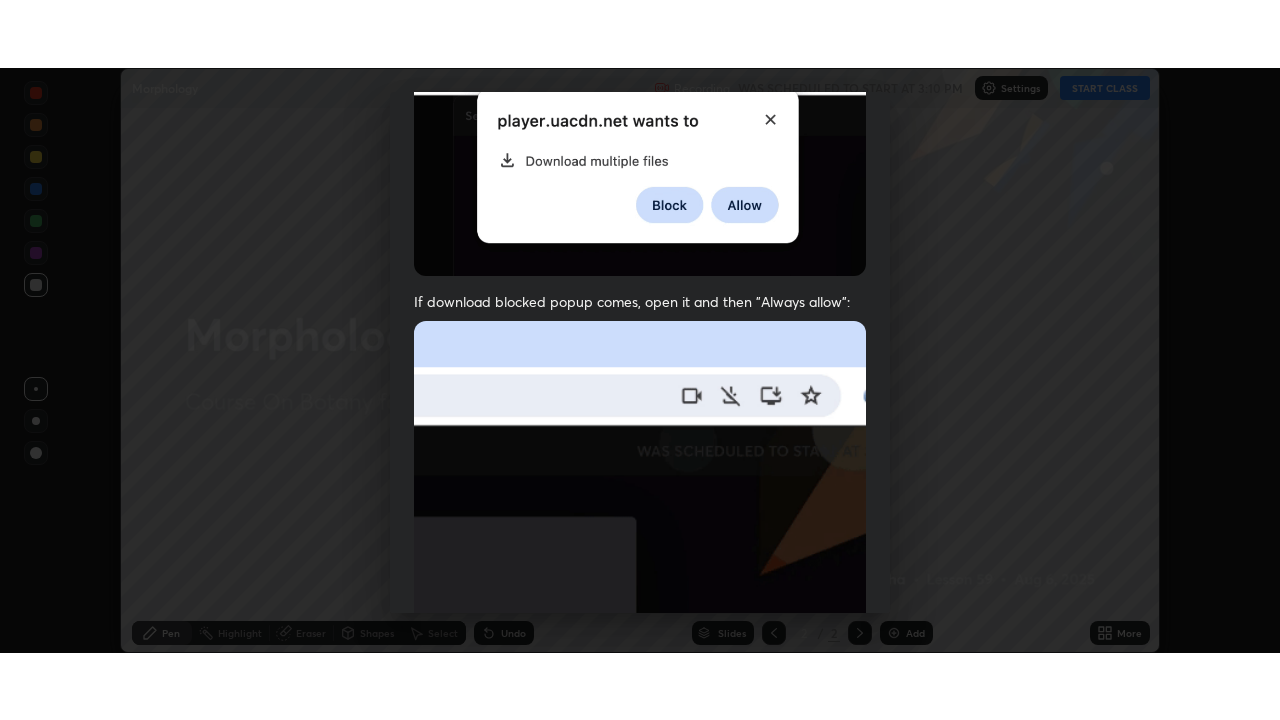 scroll, scrollTop: 479, scrollLeft: 0, axis: vertical 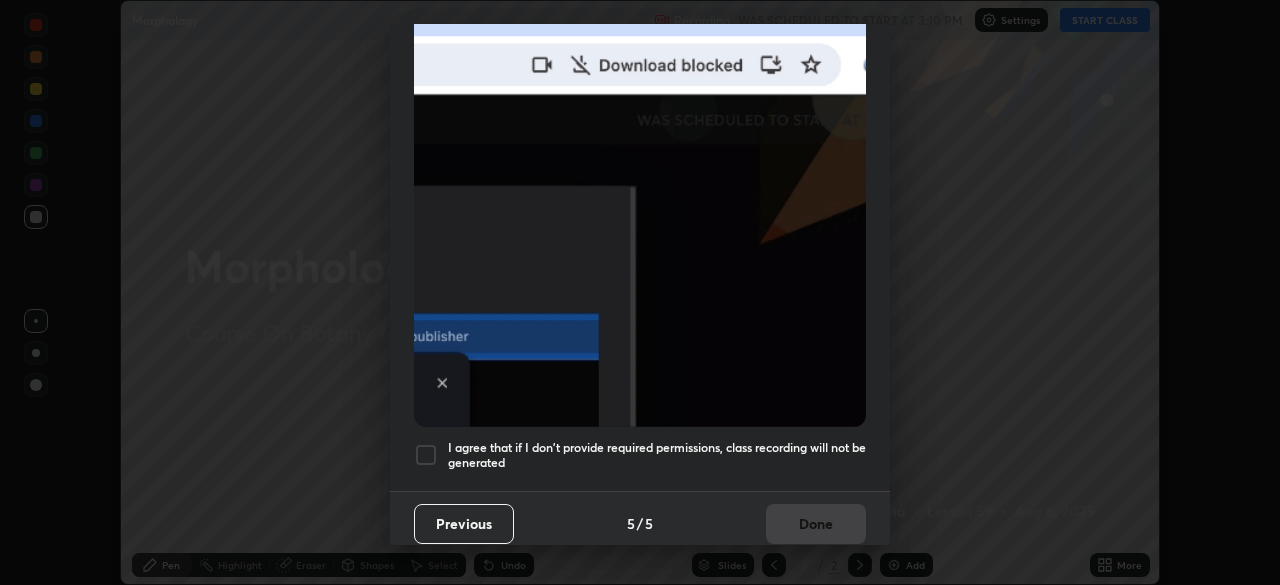 click at bounding box center [426, 455] 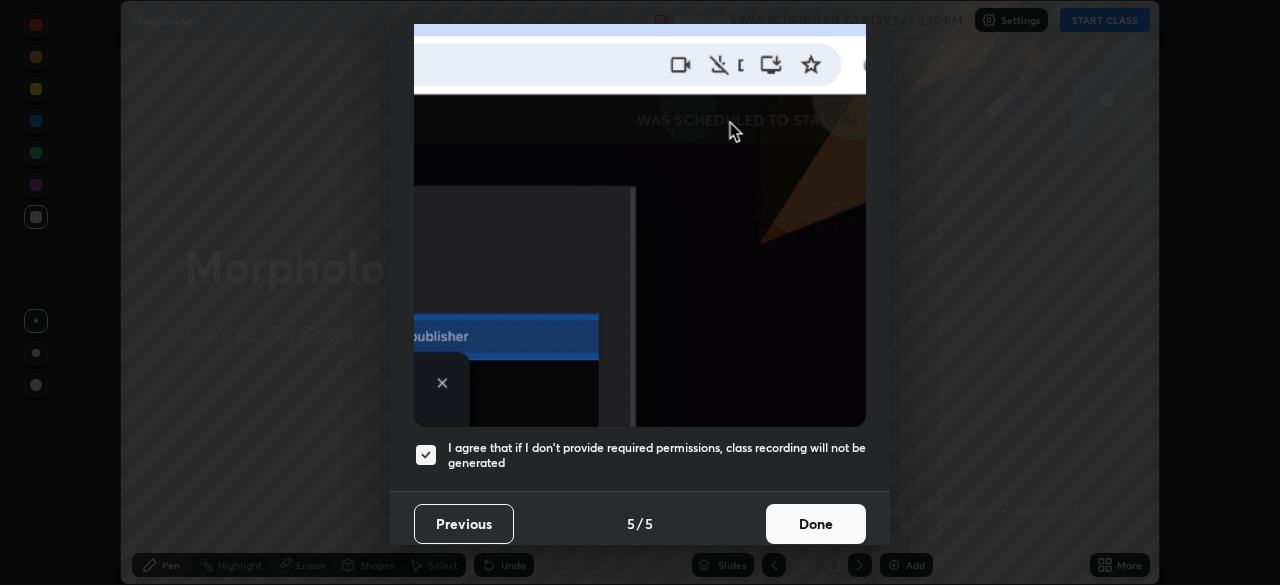 click on "Done" at bounding box center [816, 524] 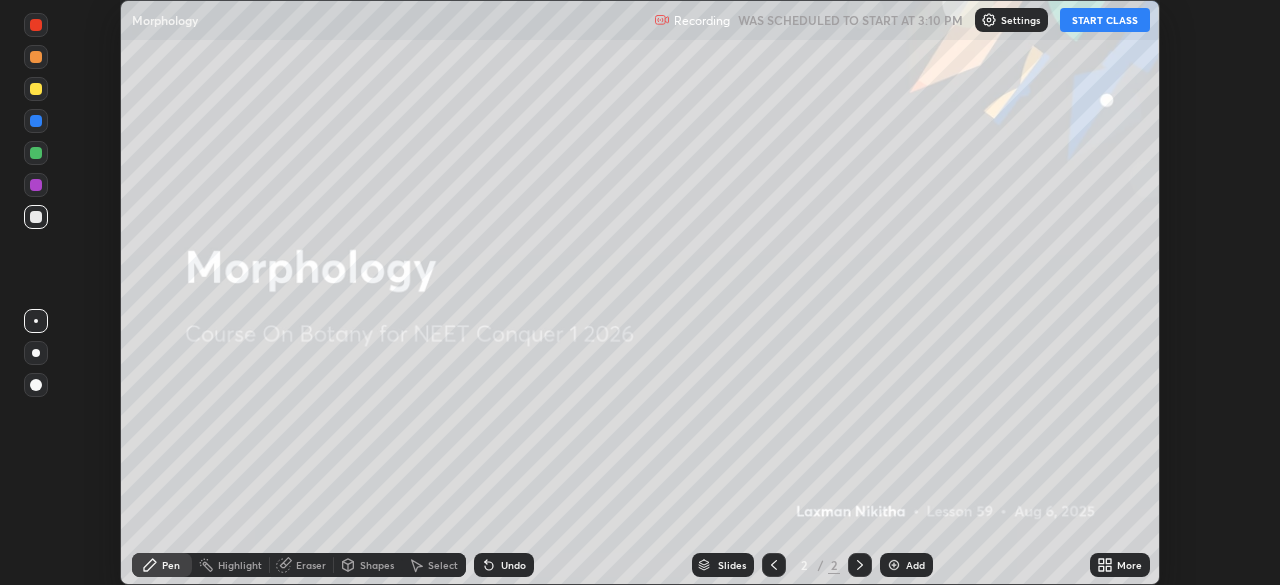 click on "START CLASS" at bounding box center (1105, 20) 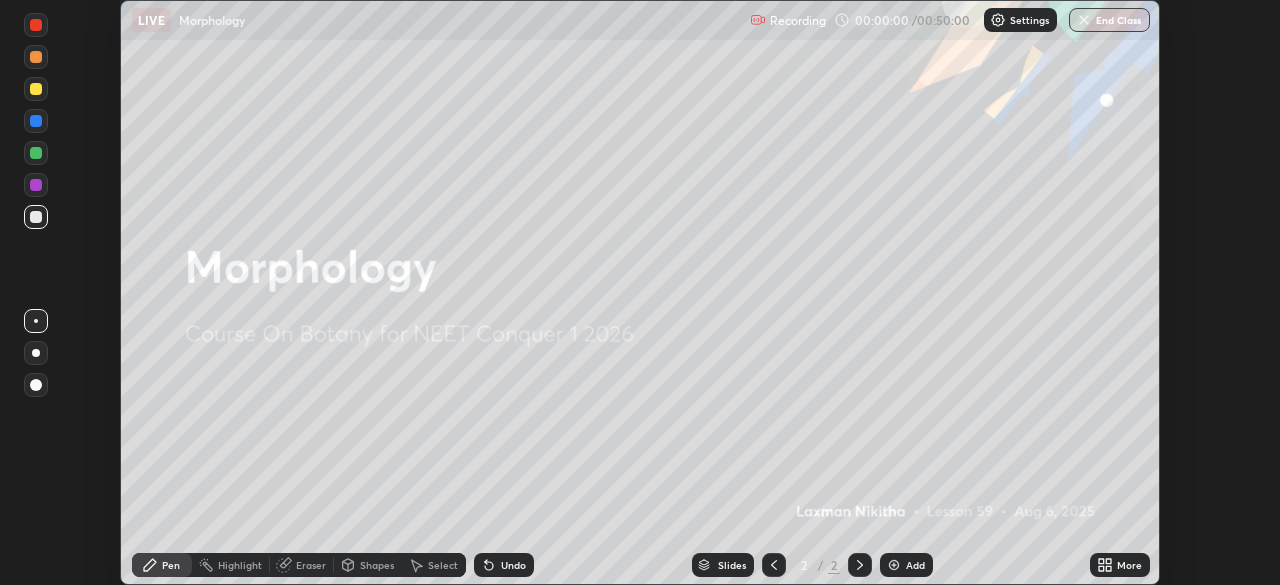 click on "More" at bounding box center (1129, 565) 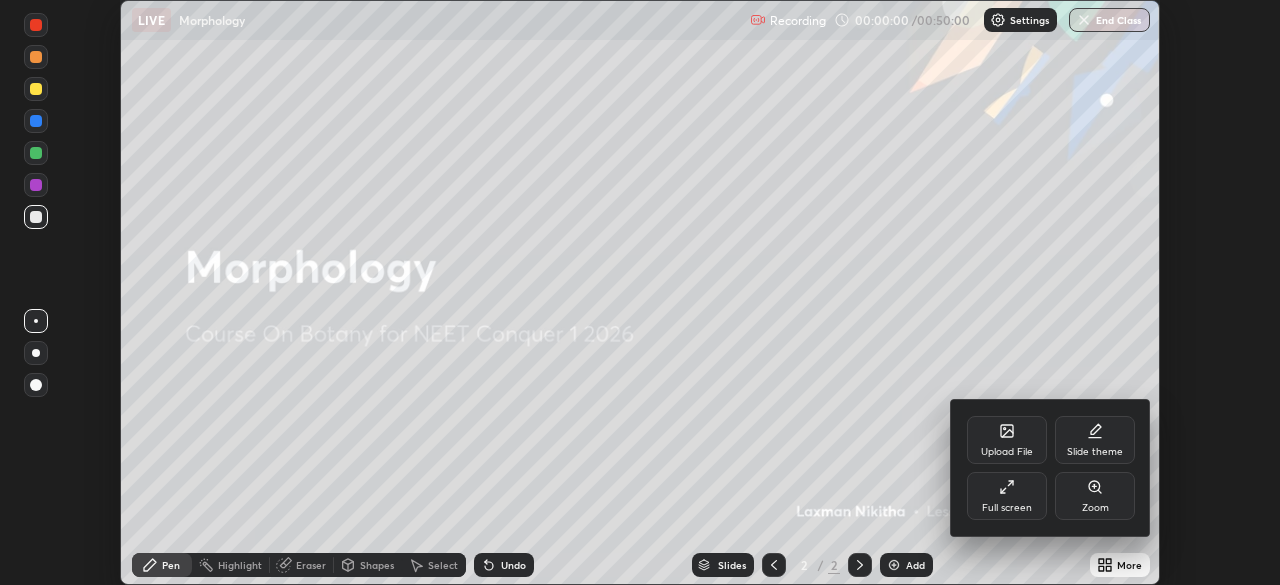 click on "Full screen" at bounding box center (1007, 508) 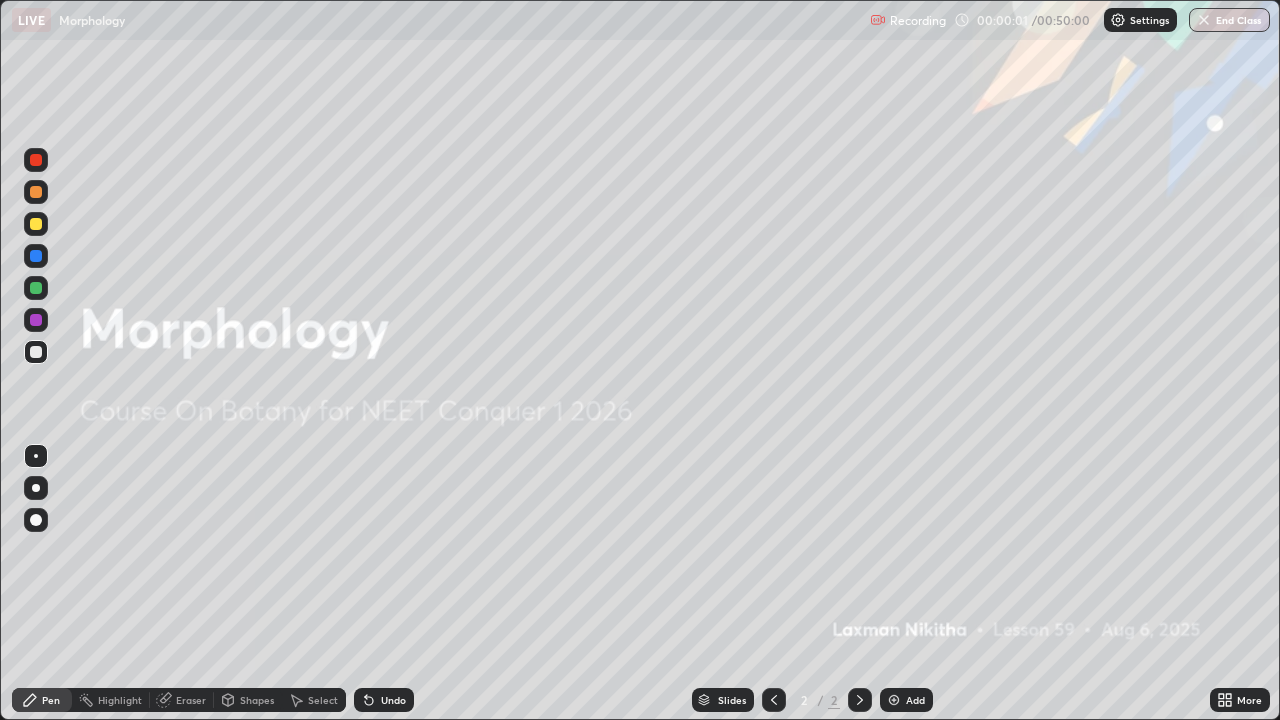 scroll, scrollTop: 99280, scrollLeft: 98720, axis: both 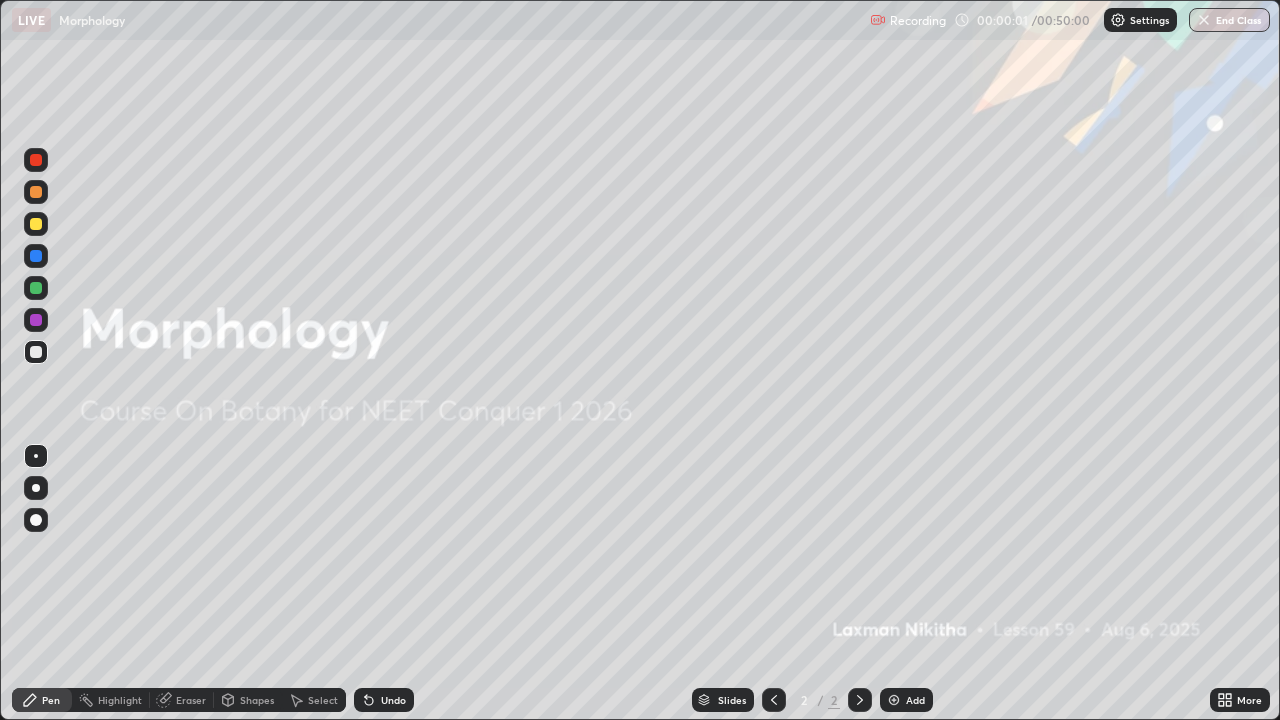 click on "Add" at bounding box center (915, 700) 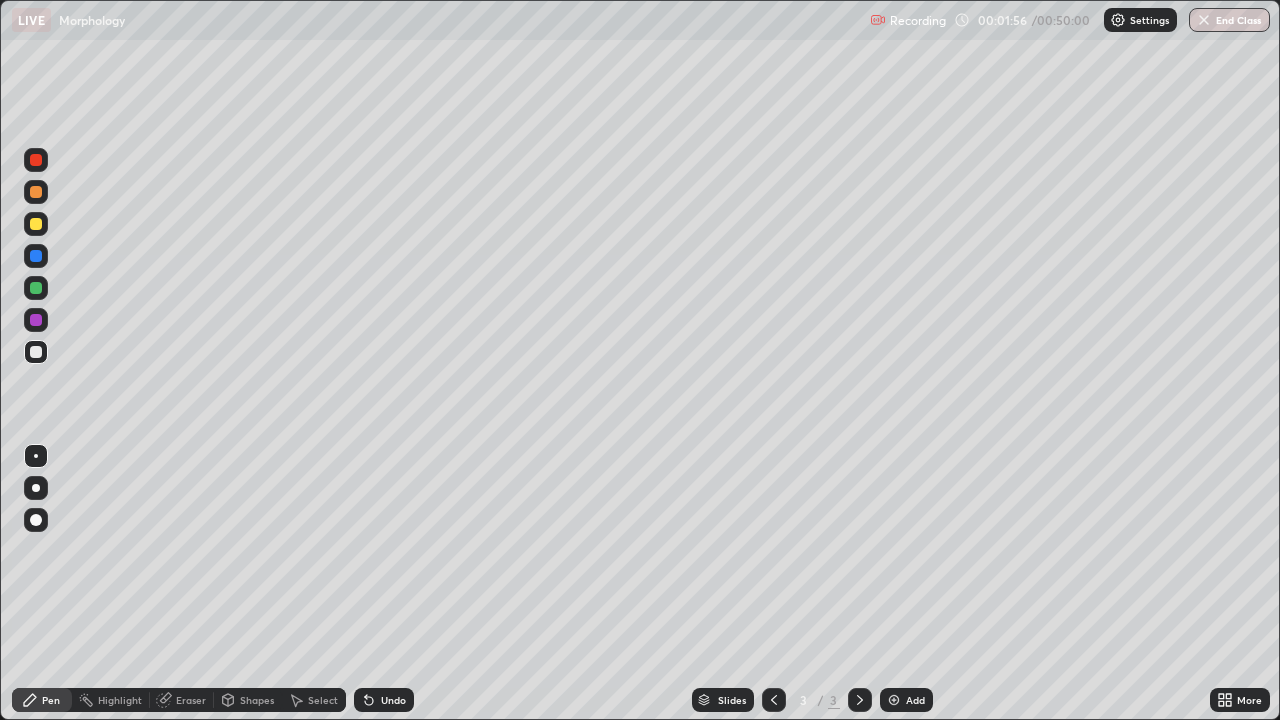 click at bounding box center [36, 320] 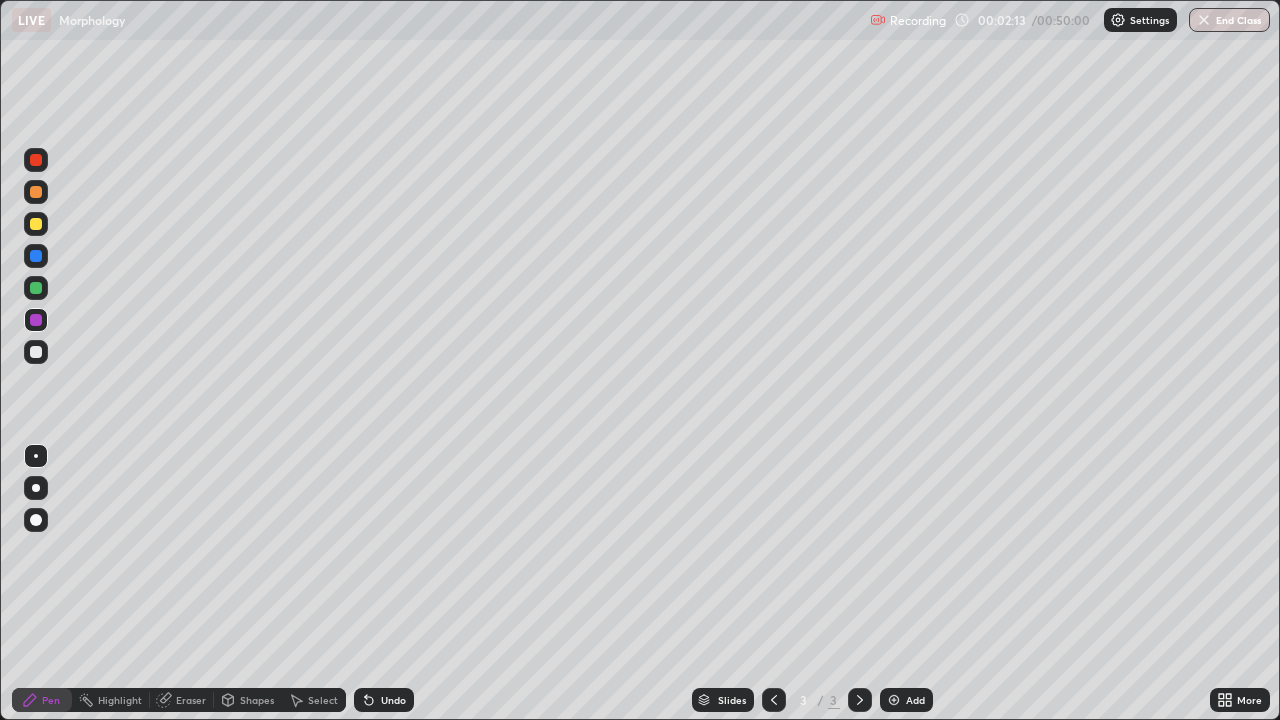 click at bounding box center [36, 352] 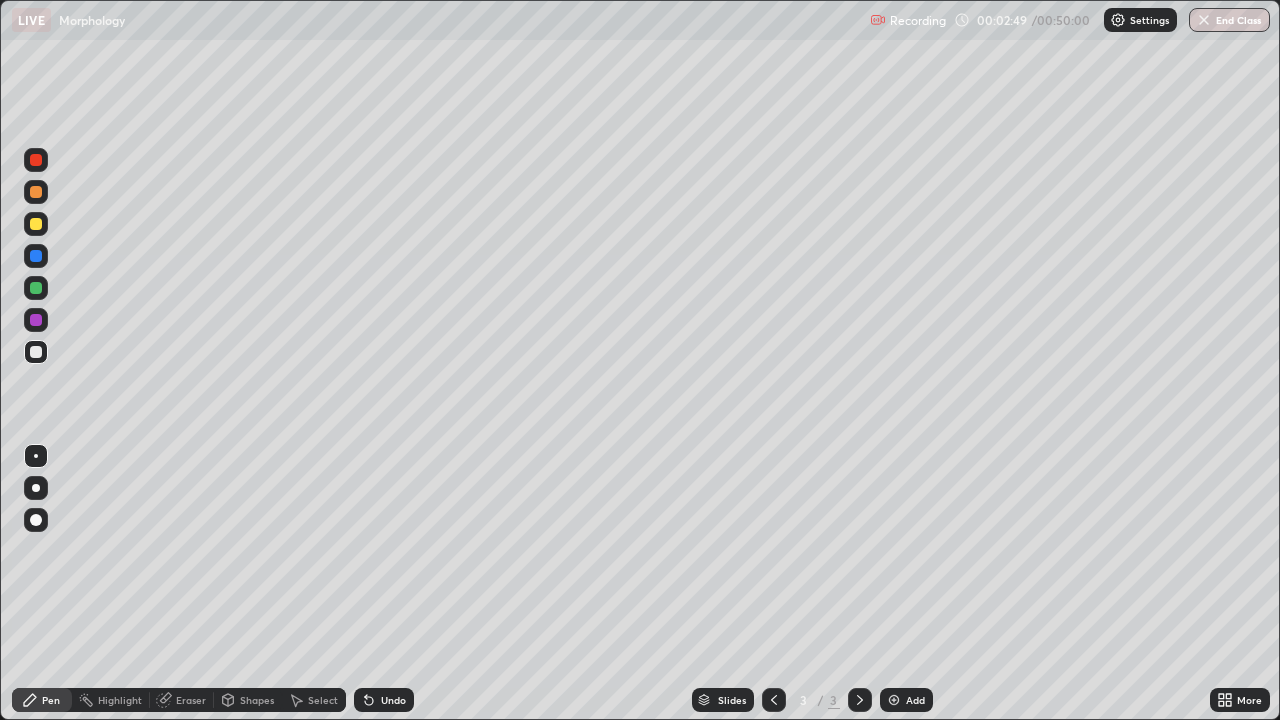 click on "Eraser" at bounding box center (191, 700) 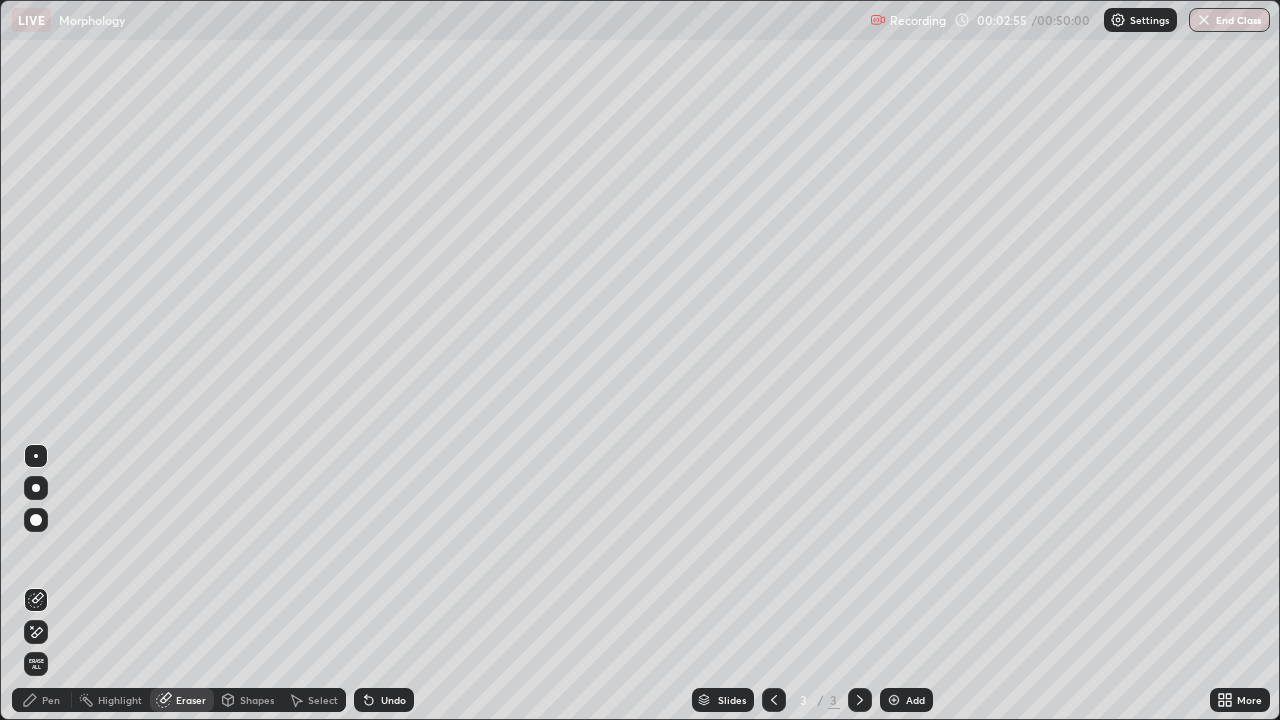 click on "Pen" at bounding box center [51, 700] 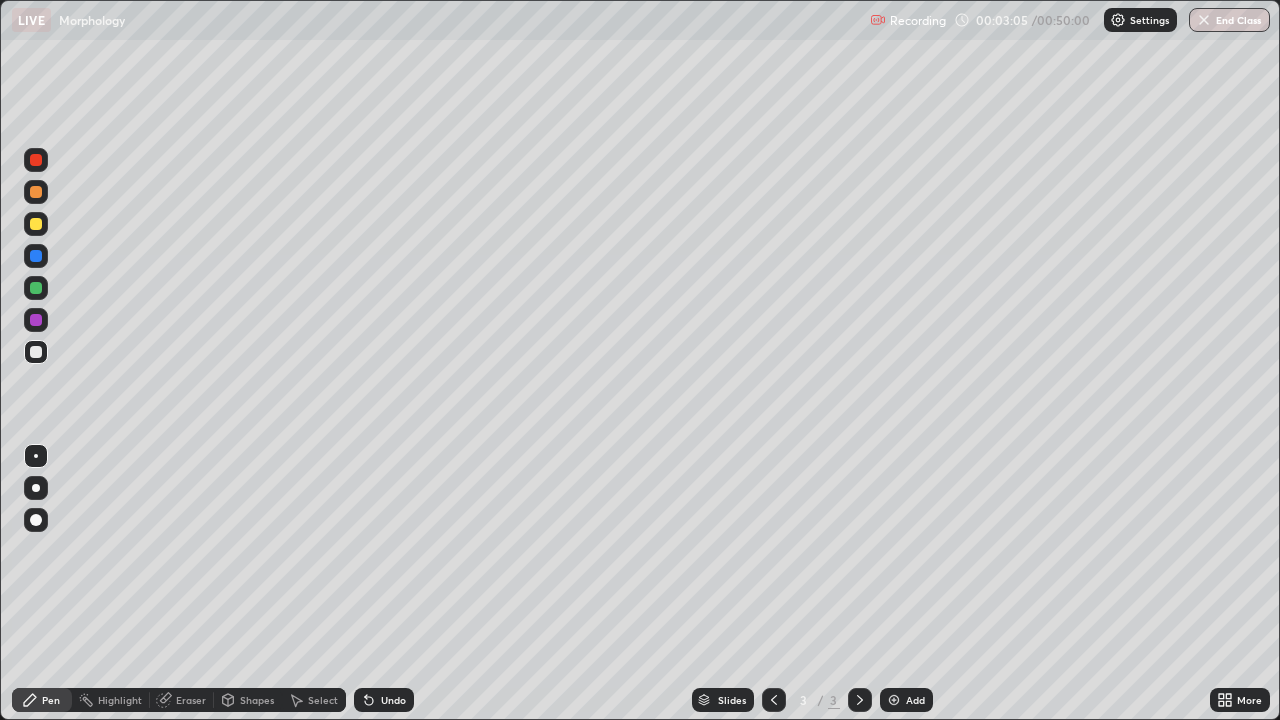 click at bounding box center [36, 224] 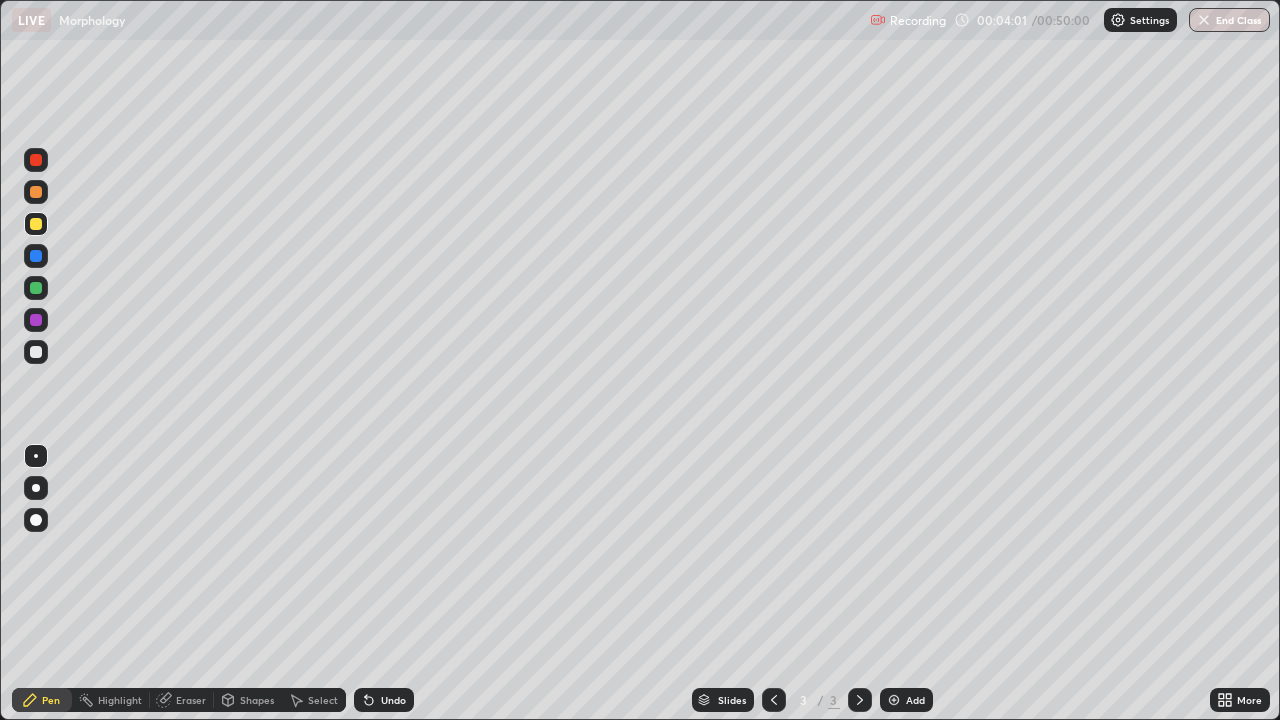 click at bounding box center (36, 352) 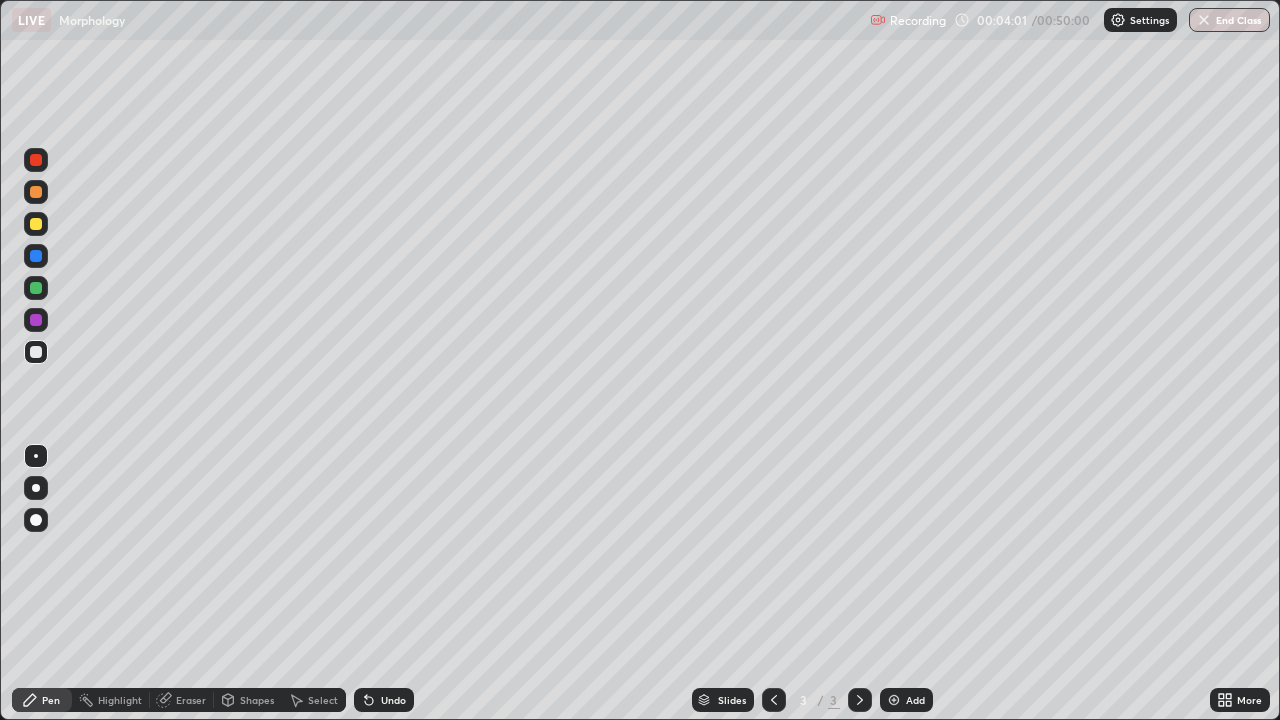 click at bounding box center [36, 320] 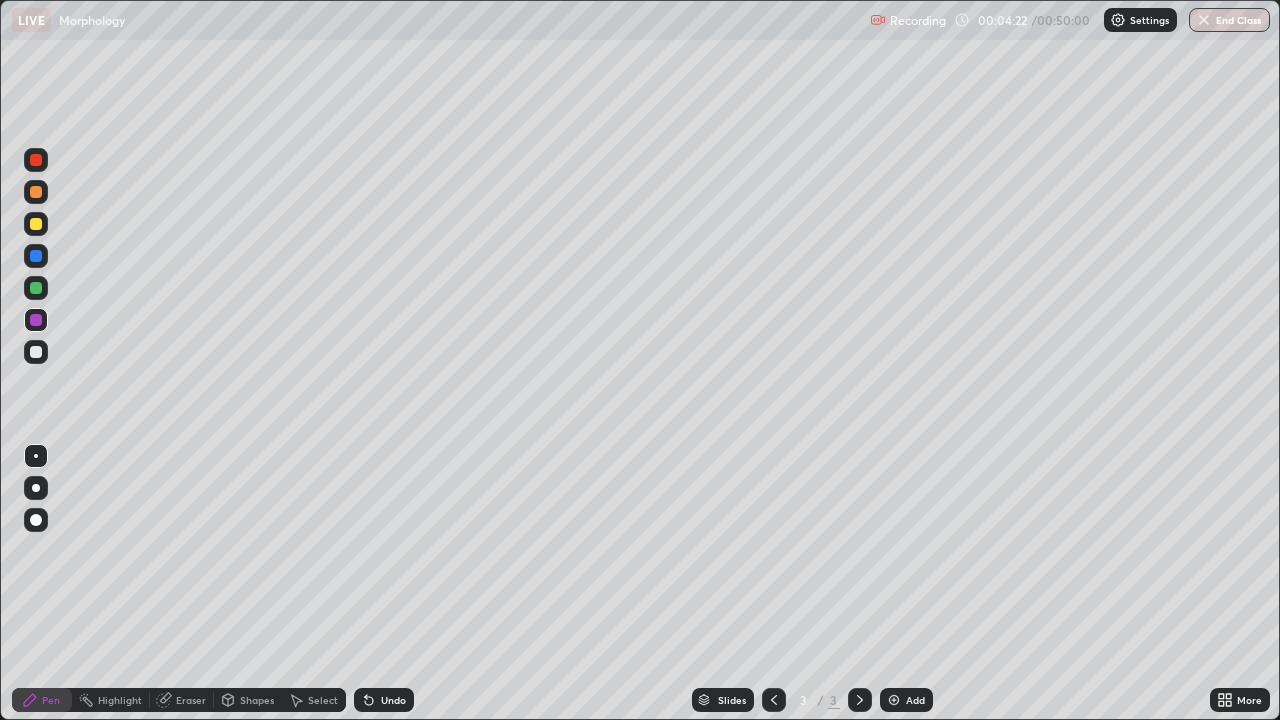 click at bounding box center [36, 192] 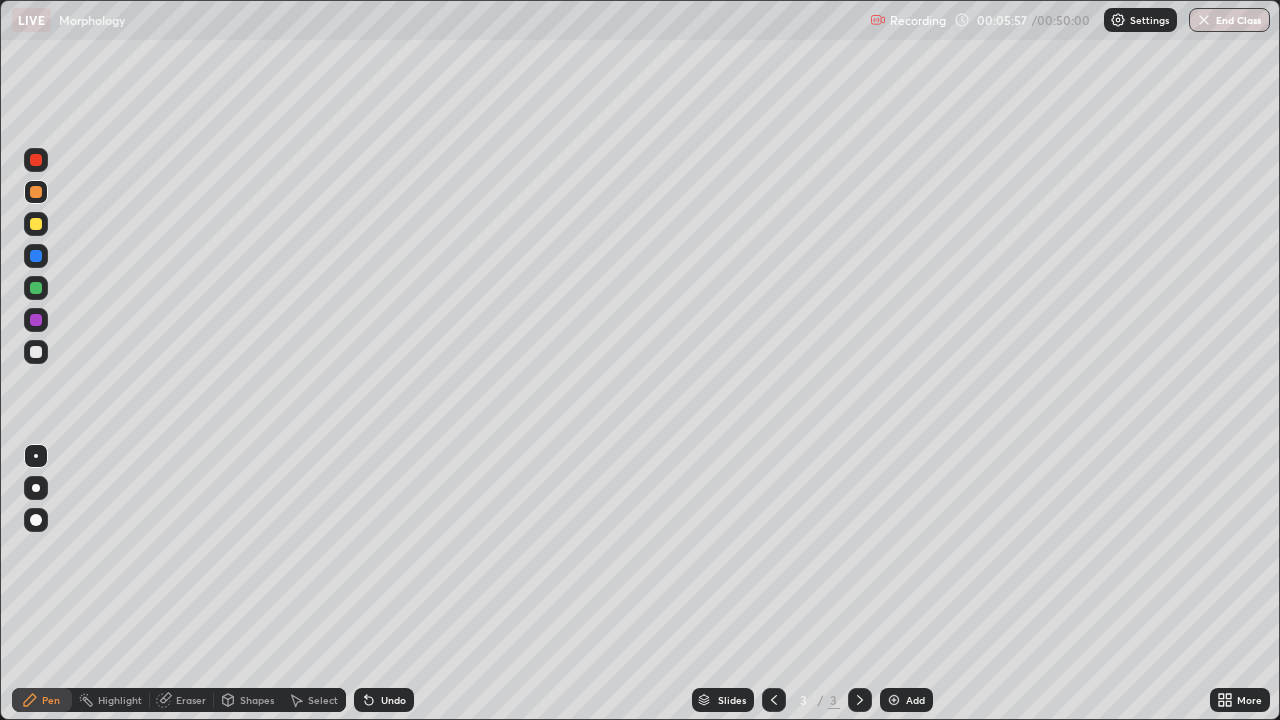 click at bounding box center (36, 288) 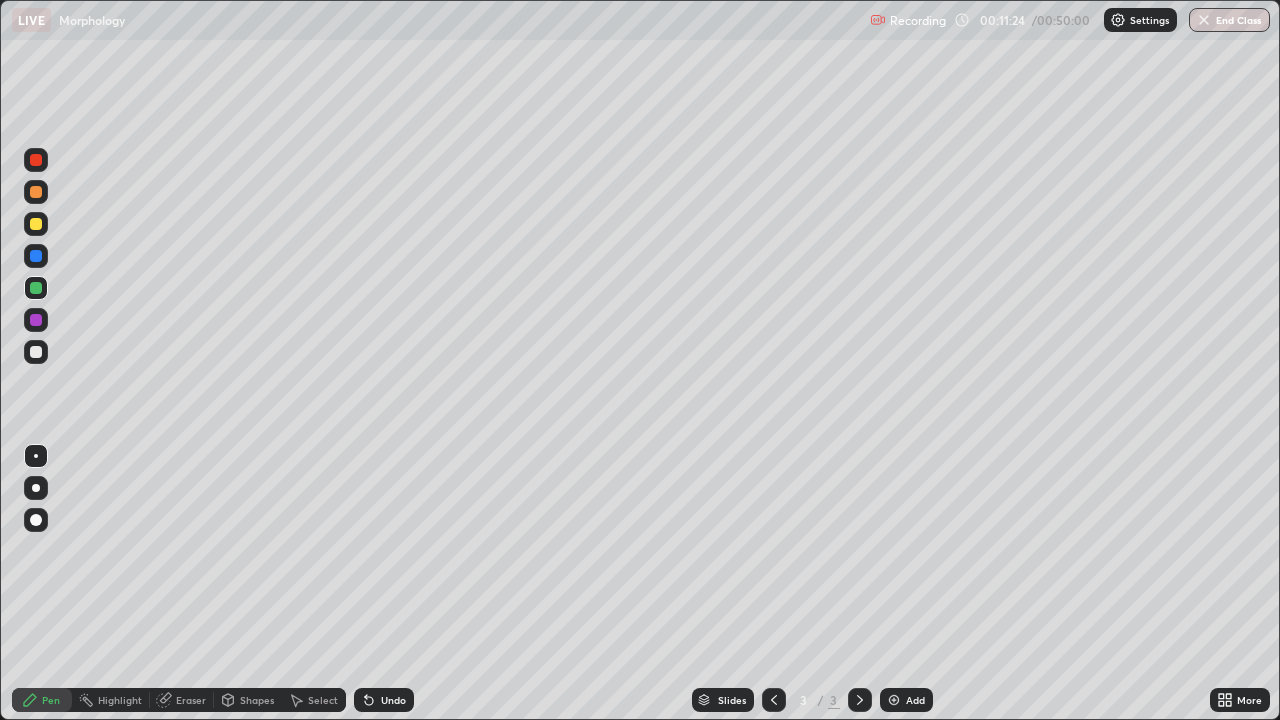 click at bounding box center [36, 352] 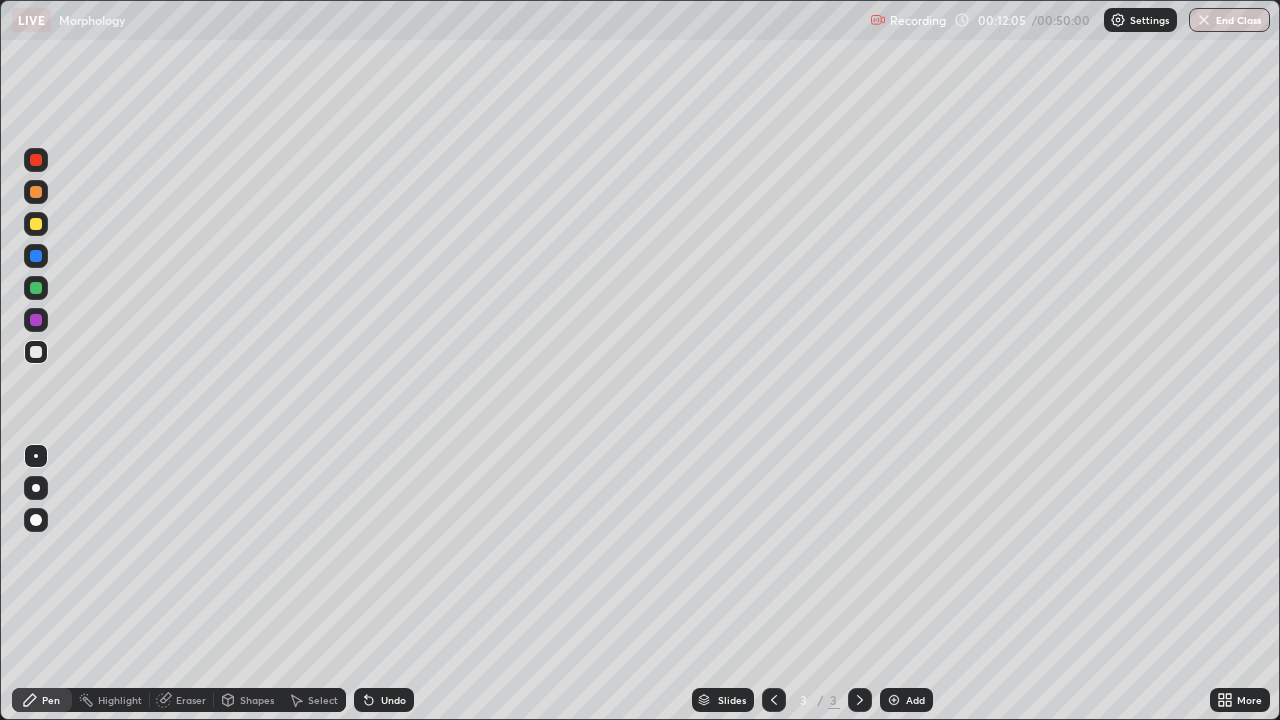click at bounding box center [36, 288] 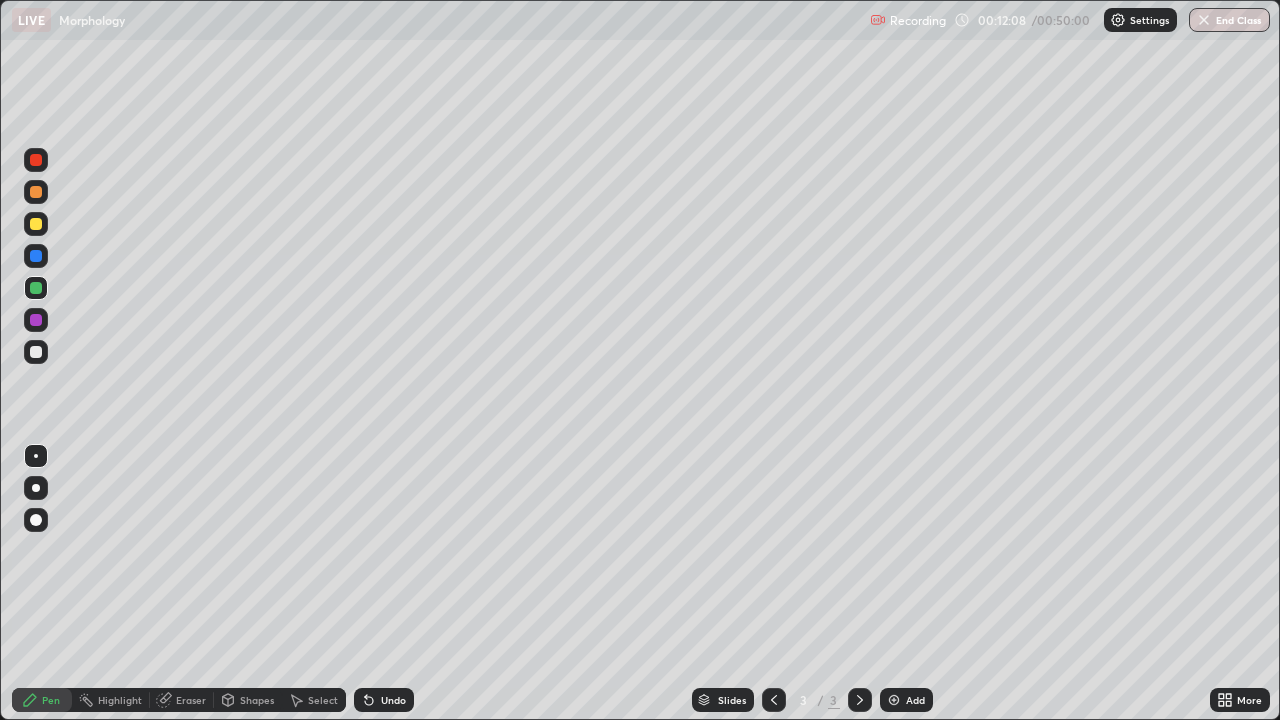 click at bounding box center [36, 352] 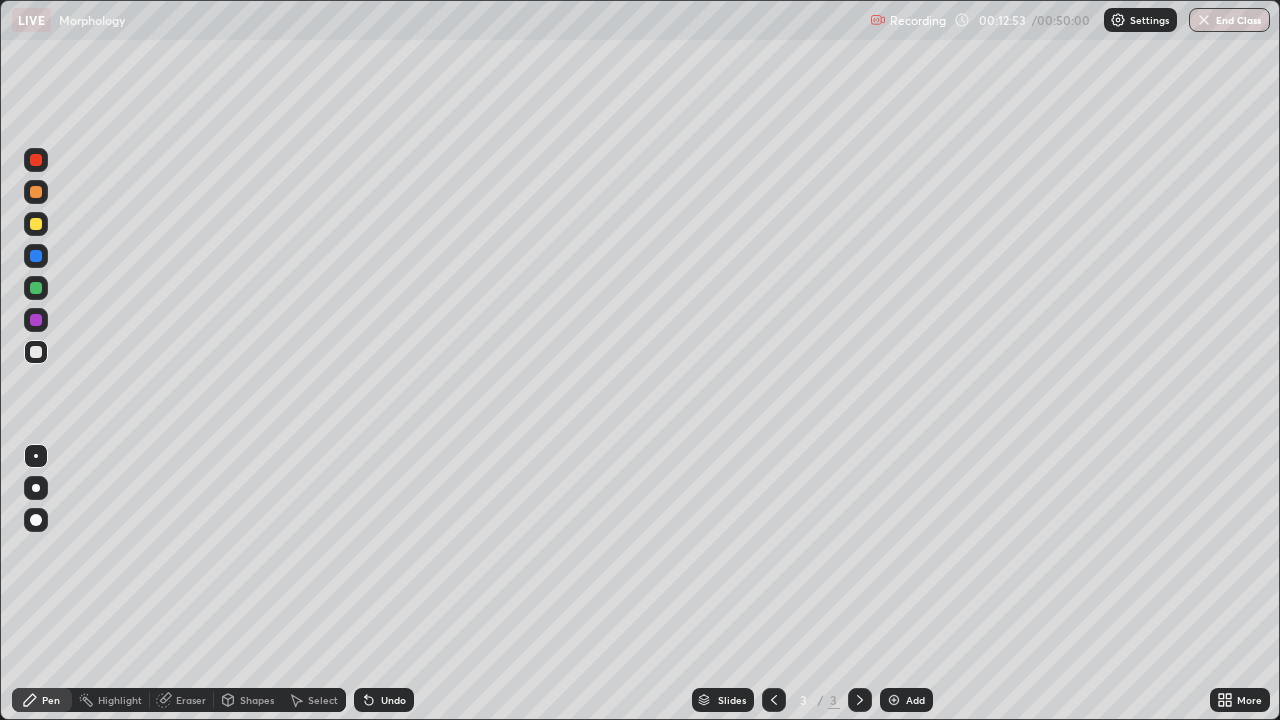 click at bounding box center [36, 288] 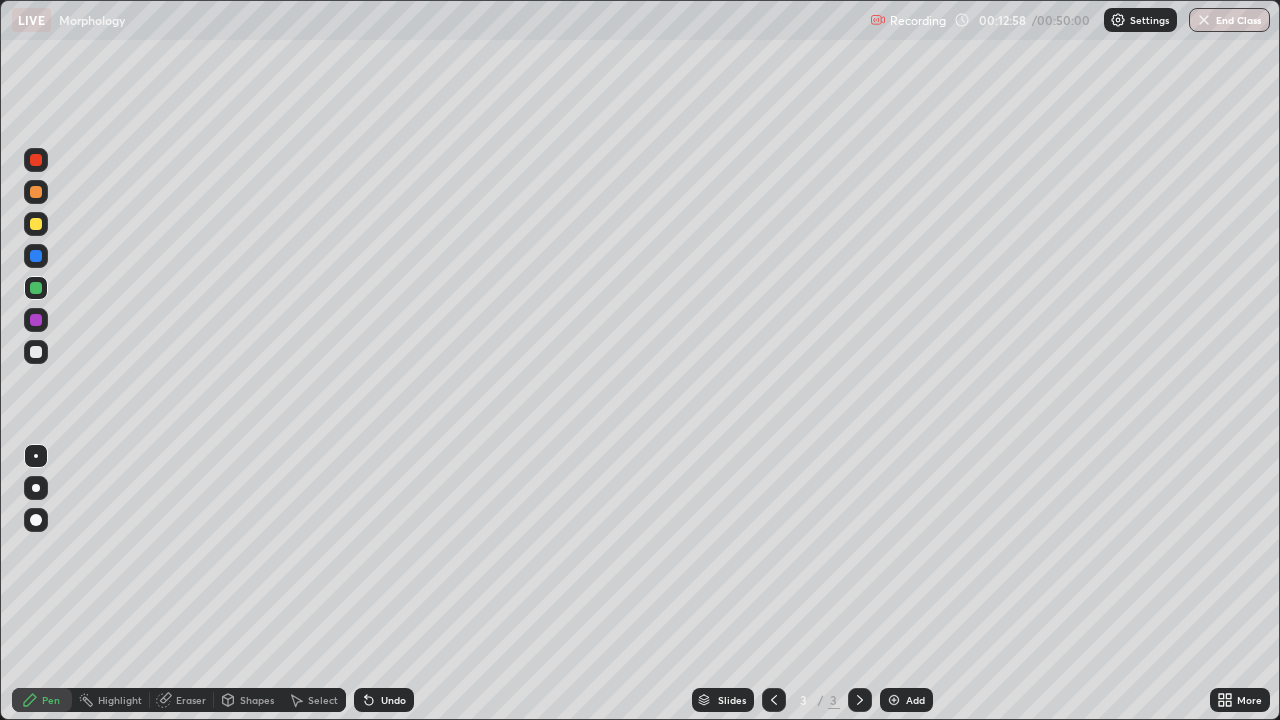 click on "Undo" at bounding box center (384, 700) 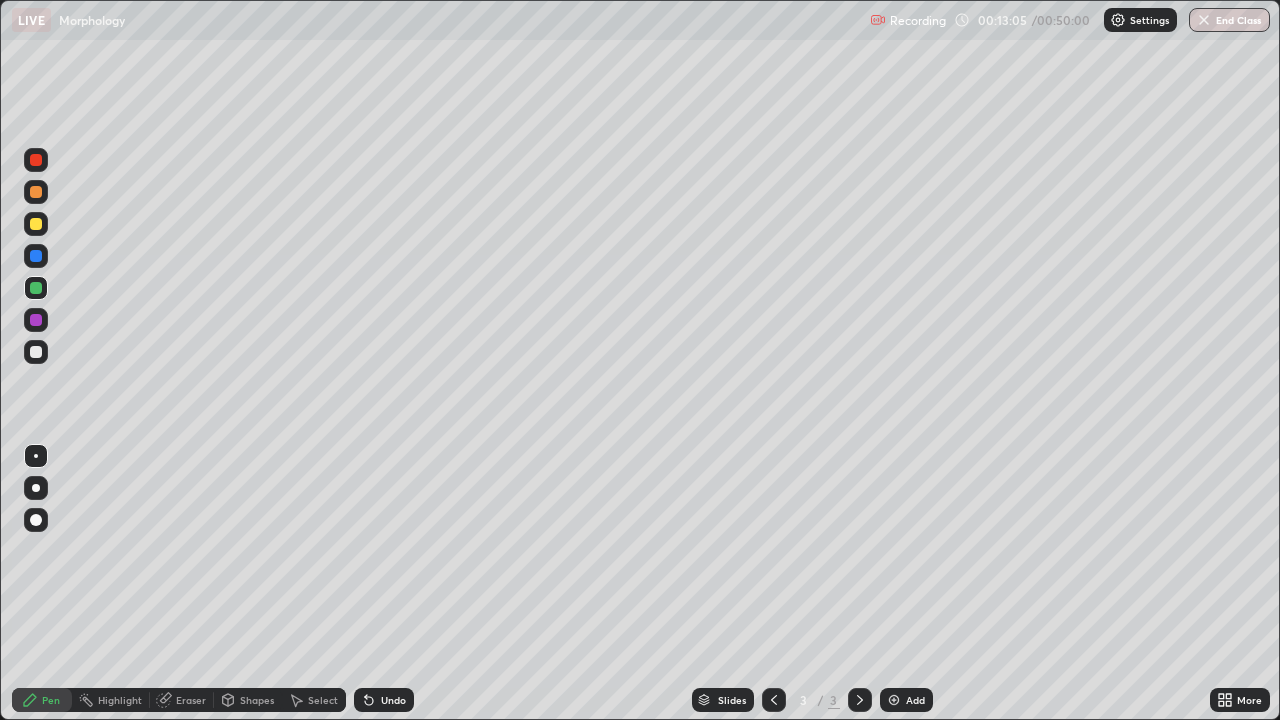 click on "Undo" at bounding box center [384, 700] 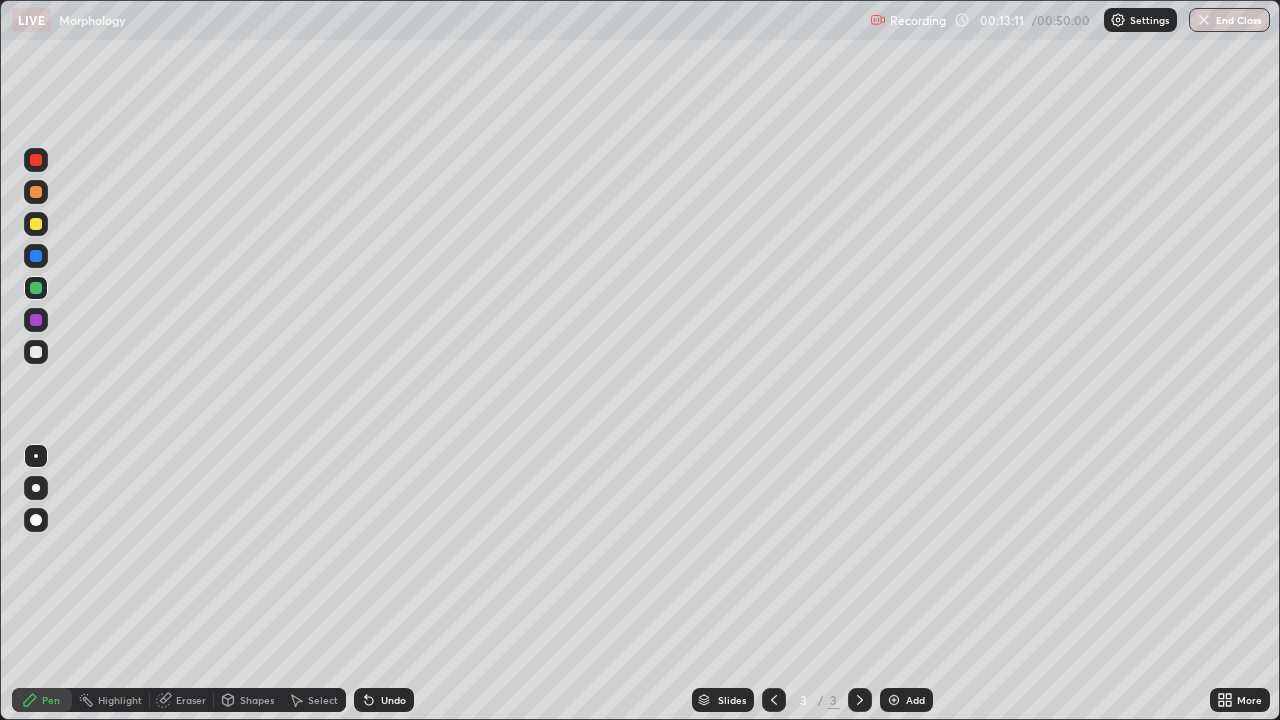 click on "Undo" at bounding box center [384, 700] 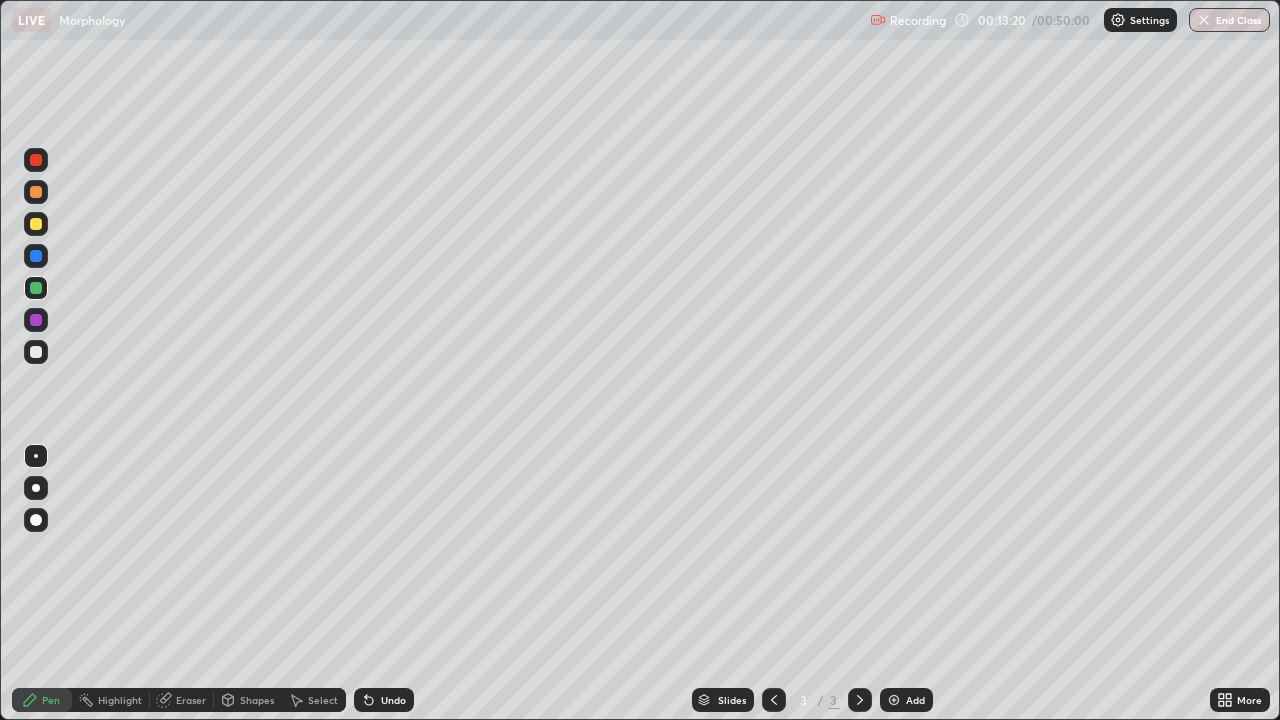 click at bounding box center (36, 320) 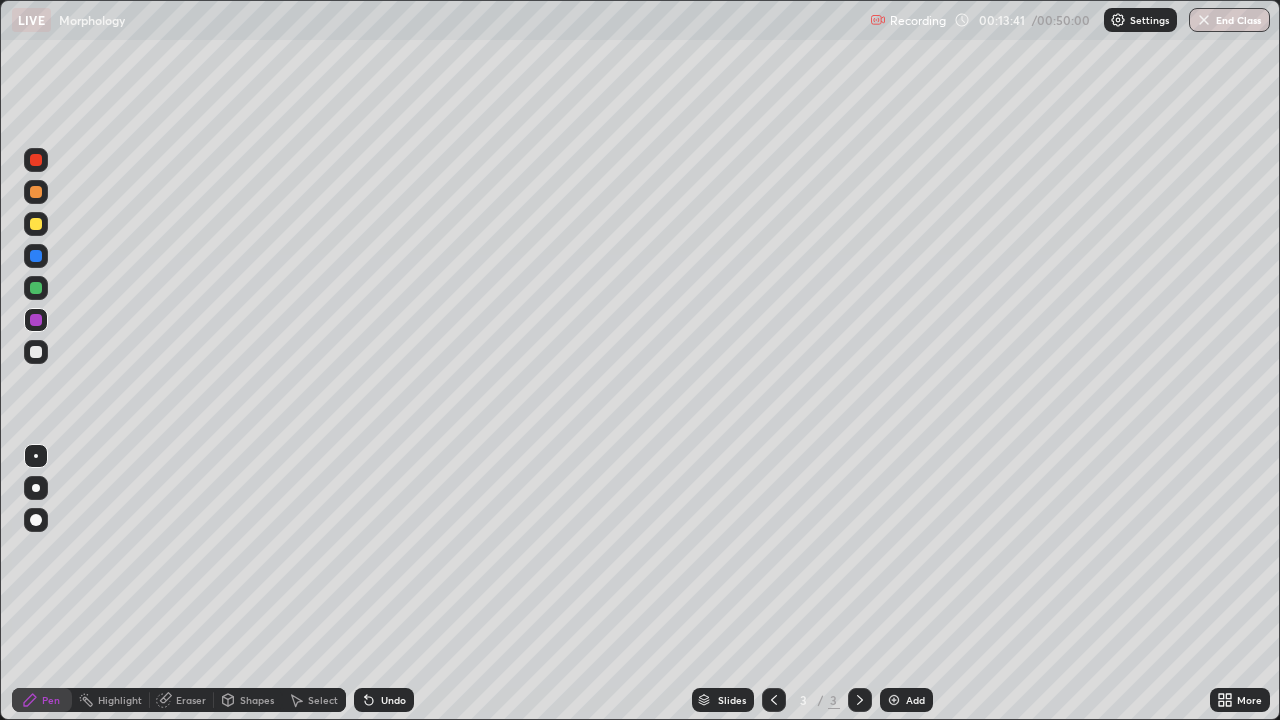 click at bounding box center (36, 224) 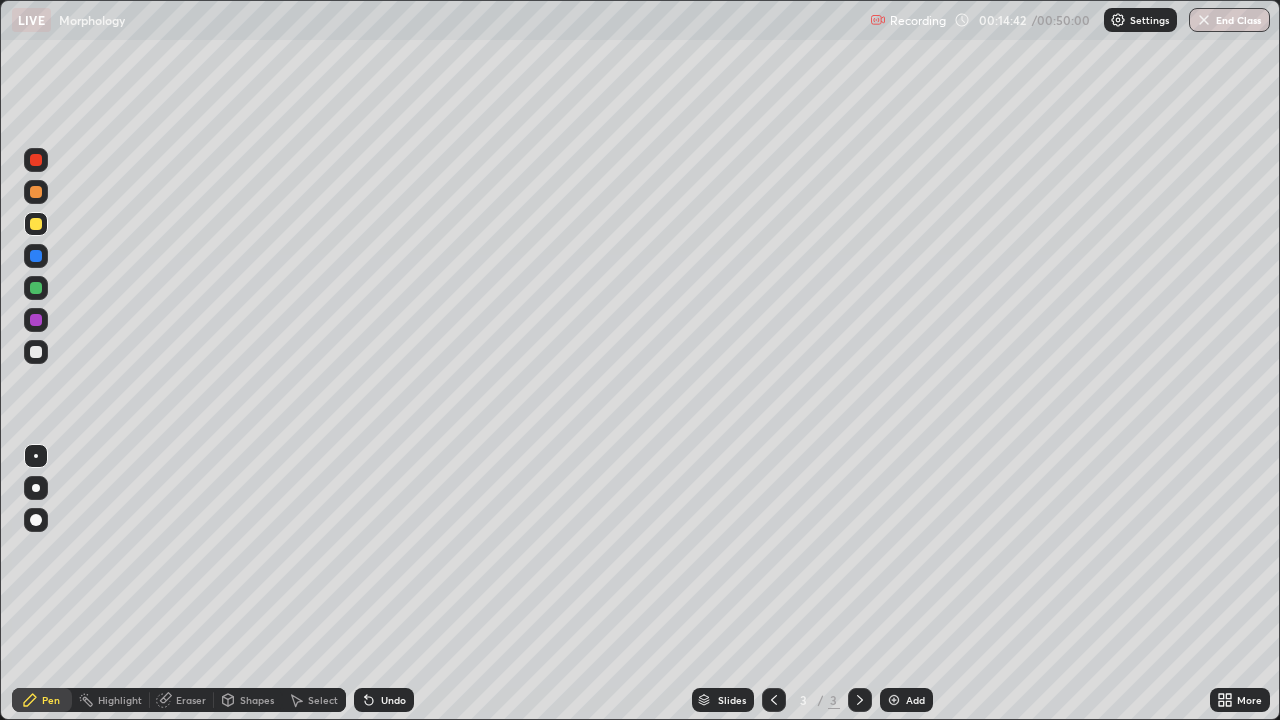 click on "Undo" at bounding box center (384, 700) 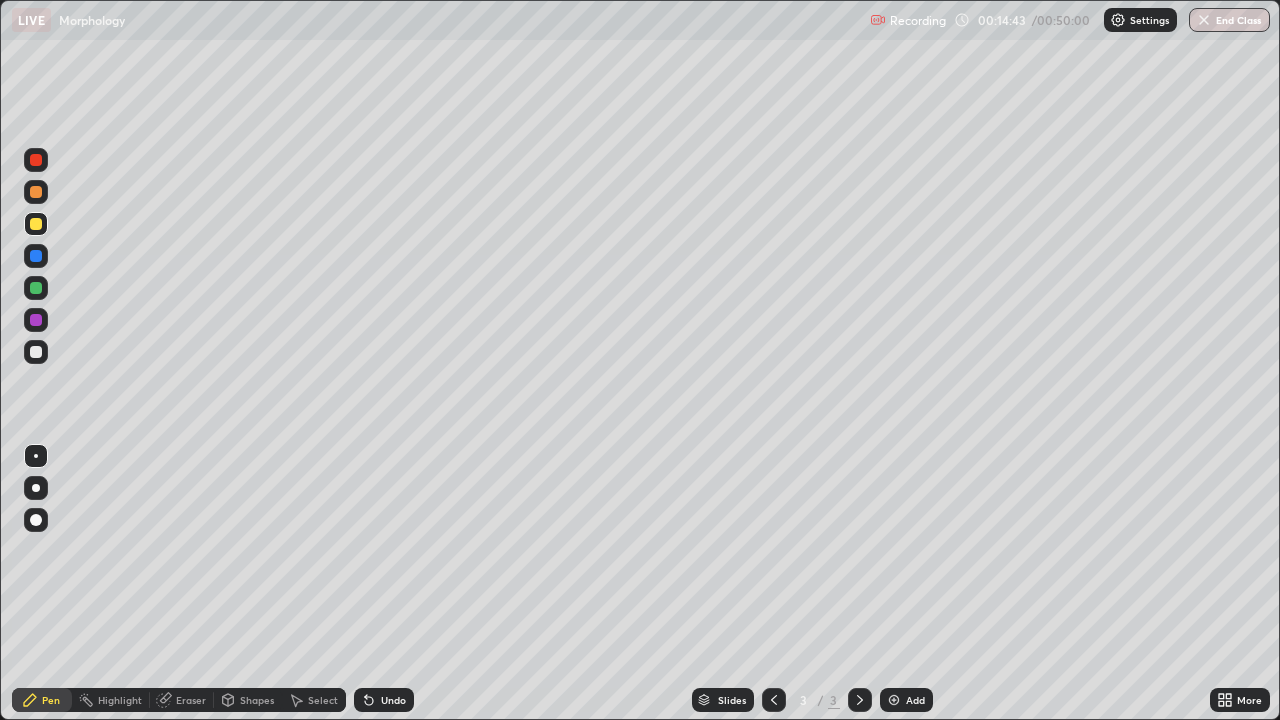 click on "Undo" at bounding box center [384, 700] 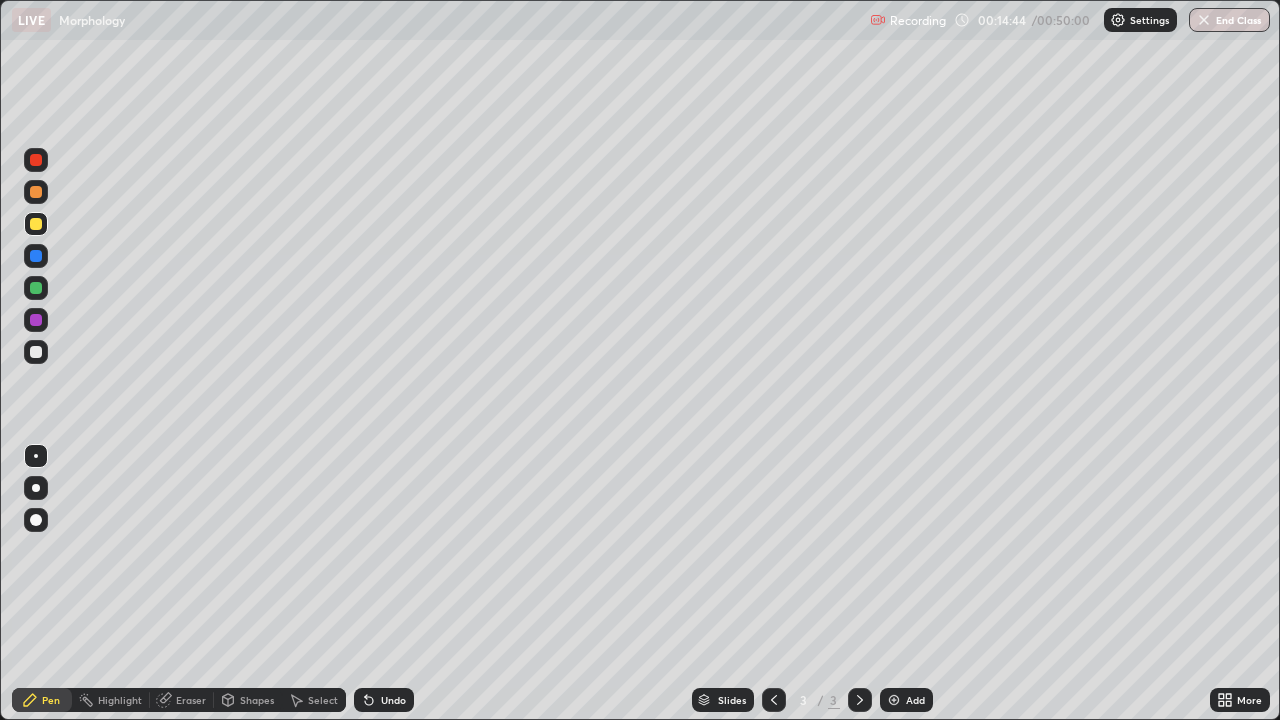 click on "Undo" at bounding box center (384, 700) 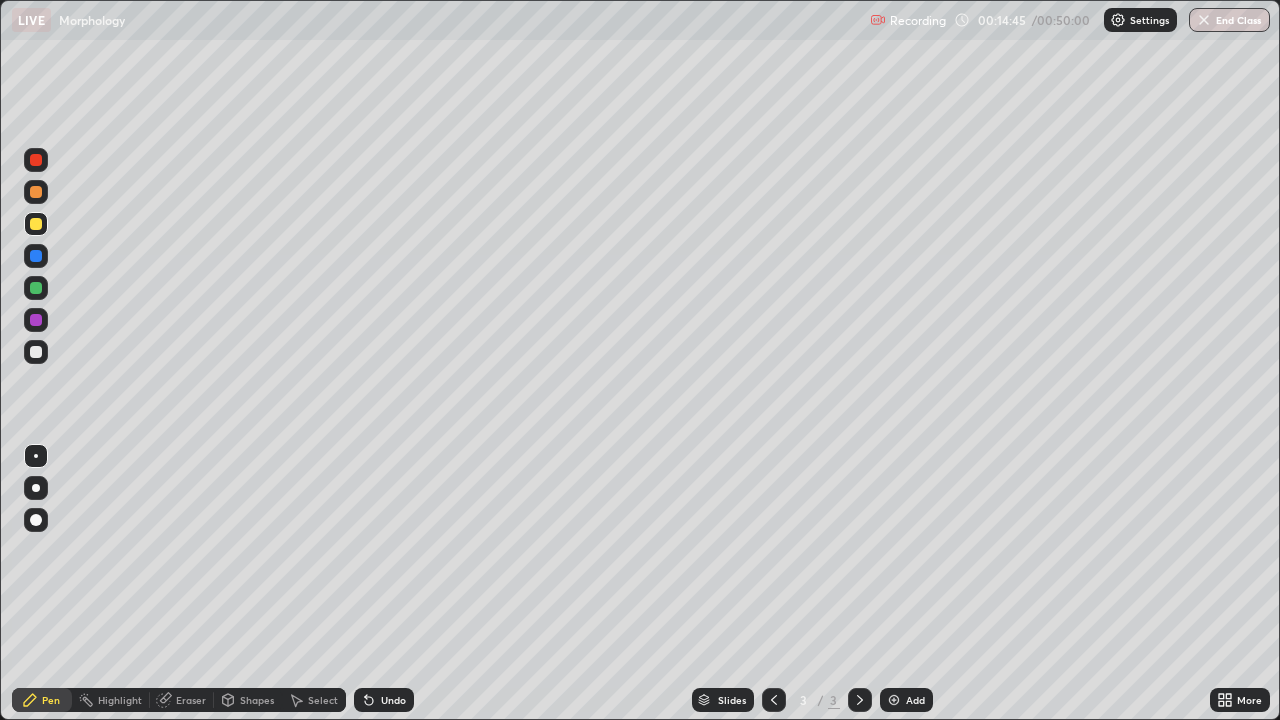 click on "Undo" at bounding box center (384, 700) 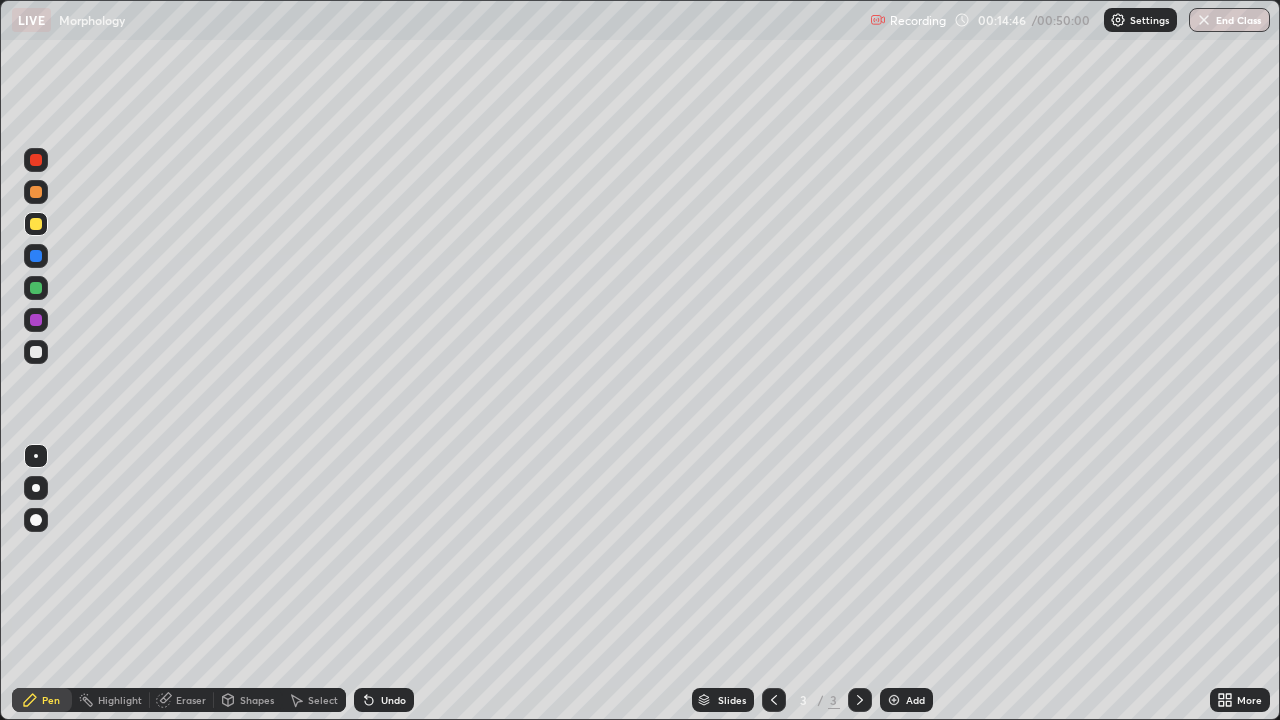 click on "Undo" at bounding box center [384, 700] 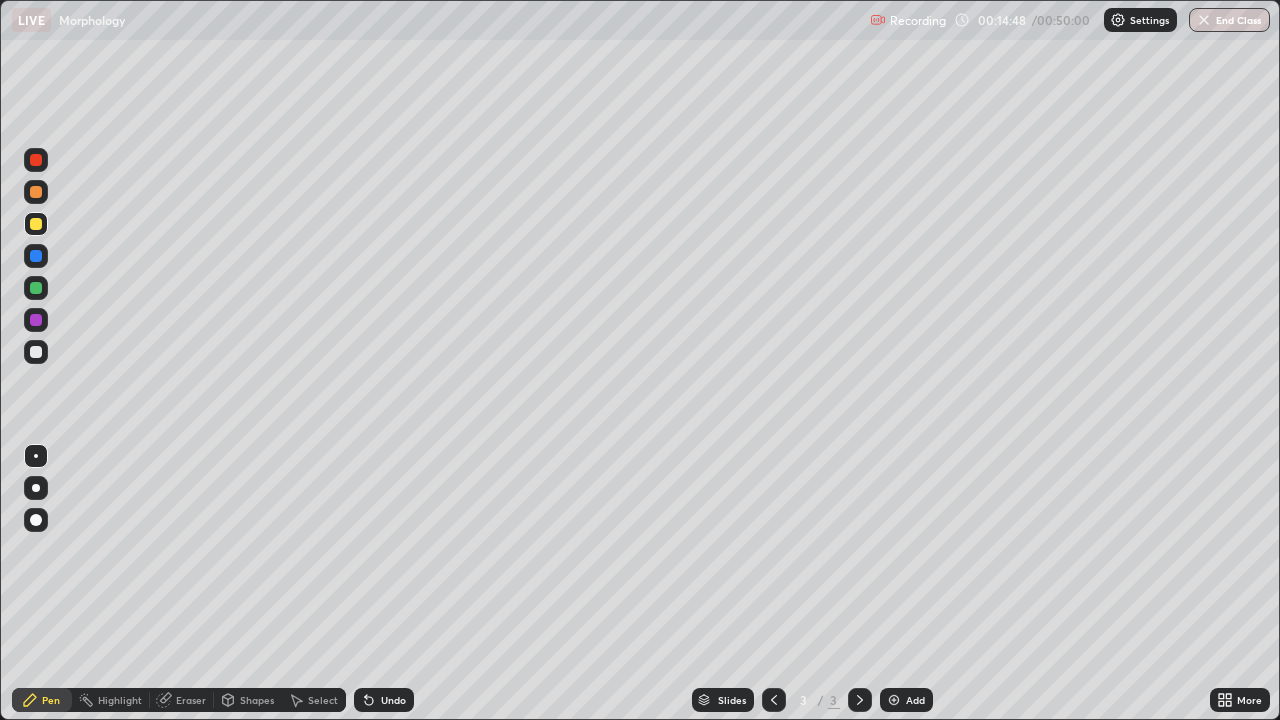 click at bounding box center [36, 320] 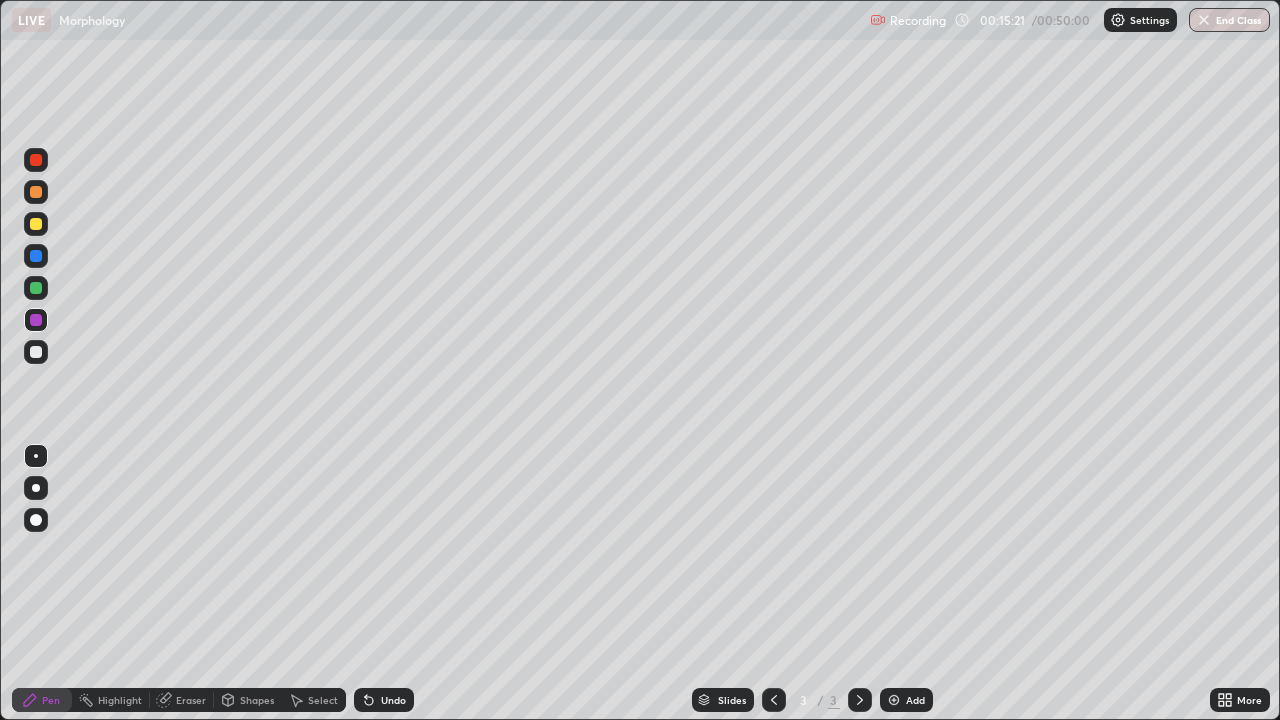 click at bounding box center [36, 352] 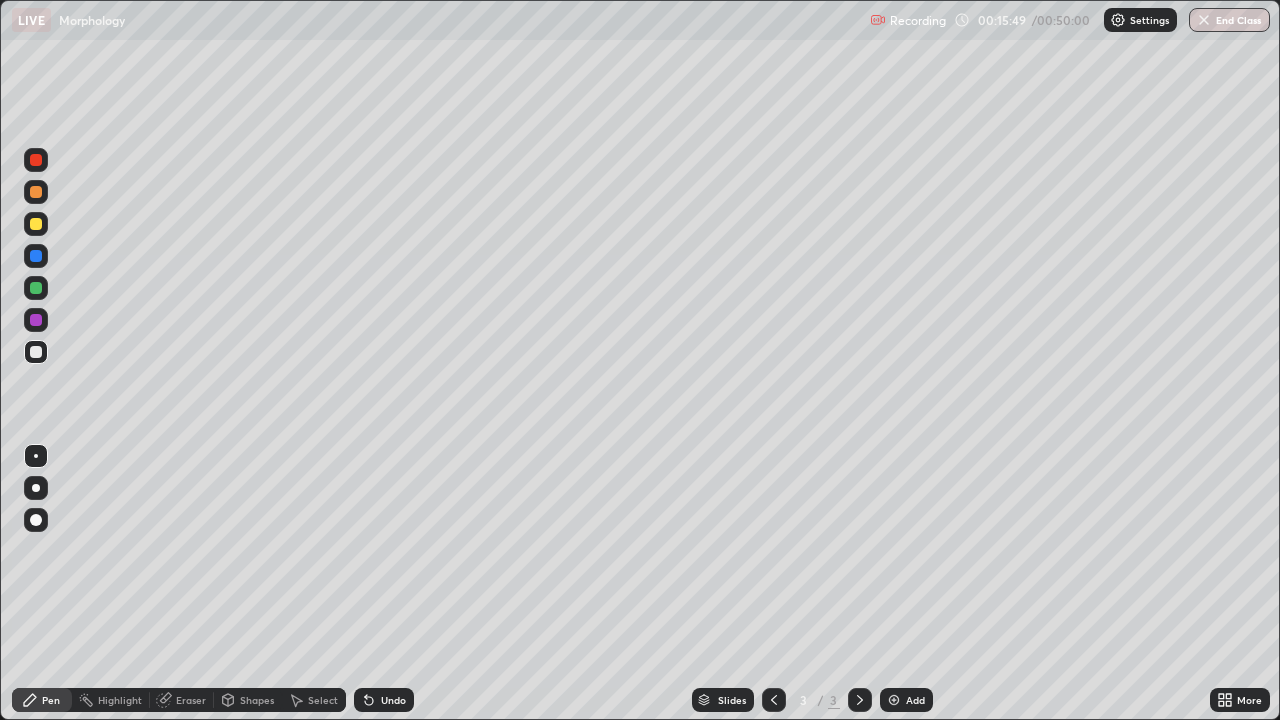click at bounding box center [36, 288] 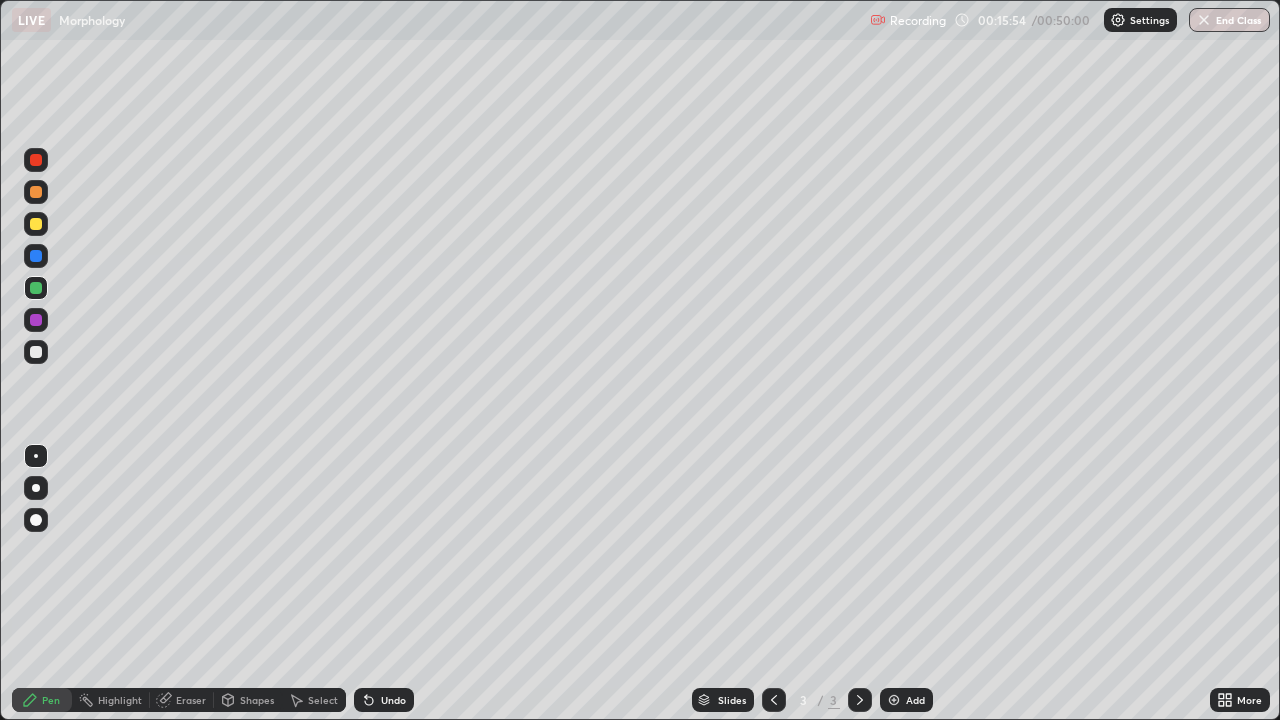 click on "Undo" at bounding box center (393, 700) 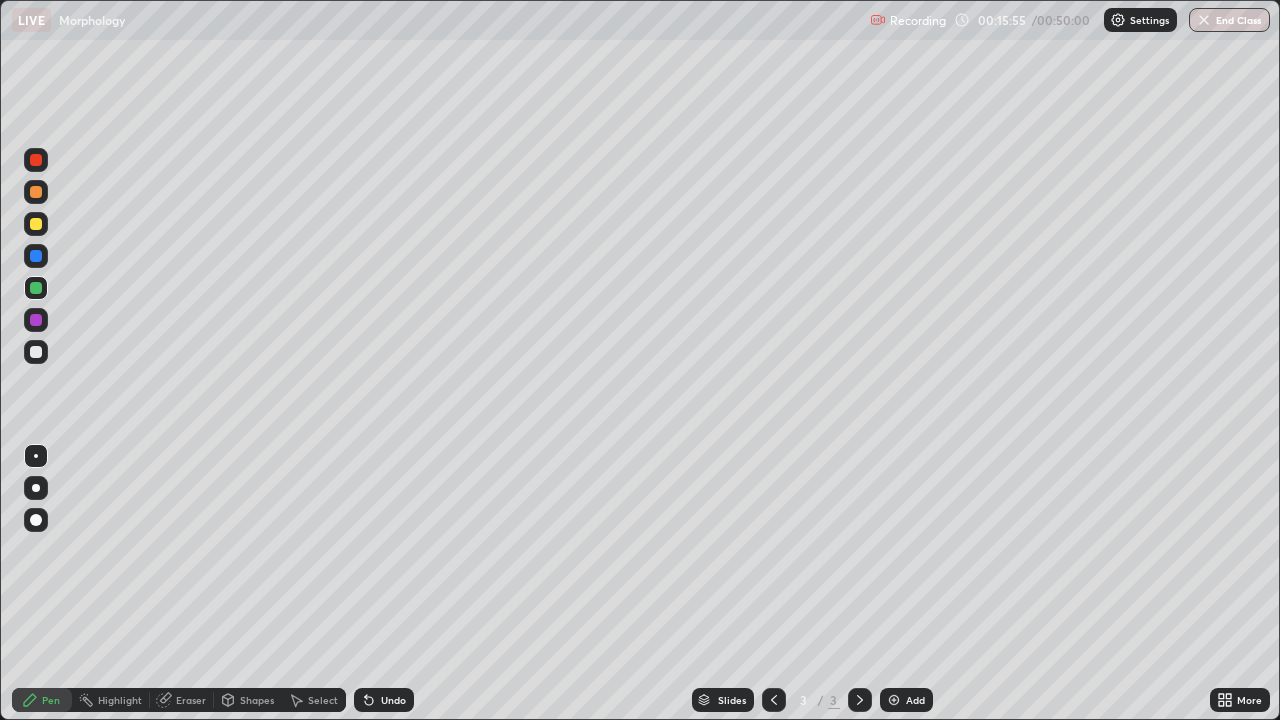 click on "Undo" at bounding box center (393, 700) 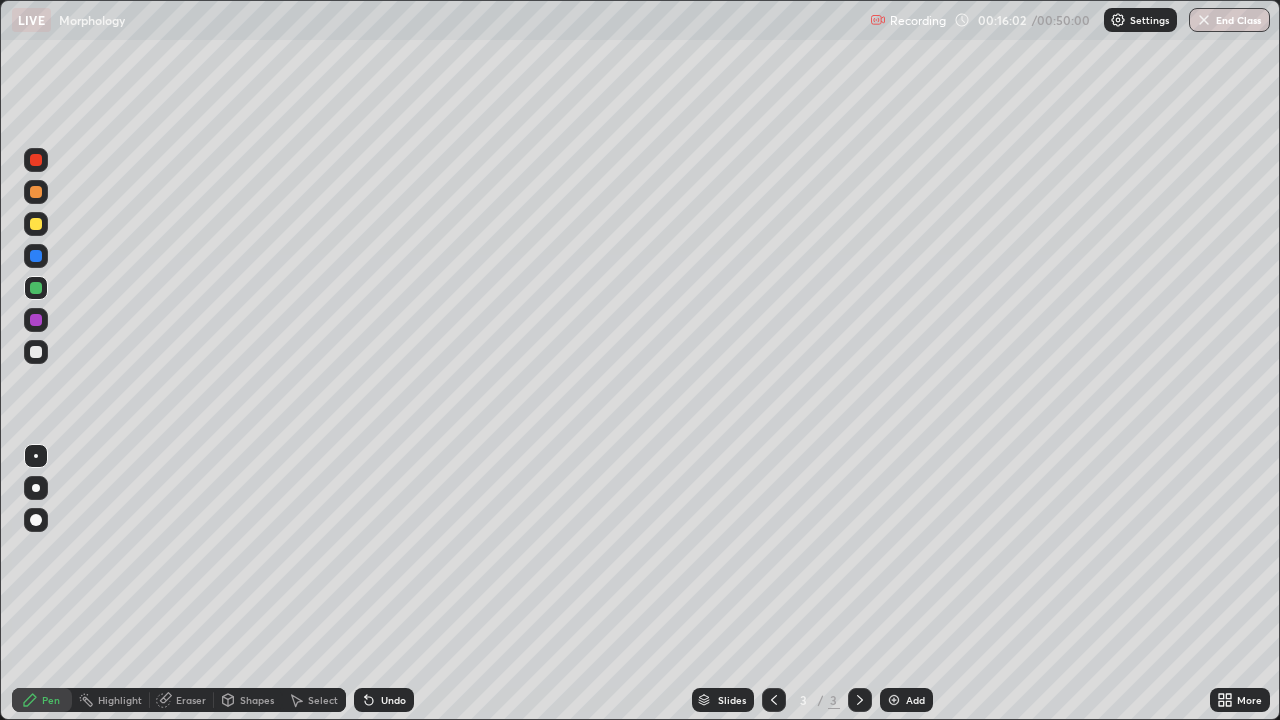 click at bounding box center [36, 320] 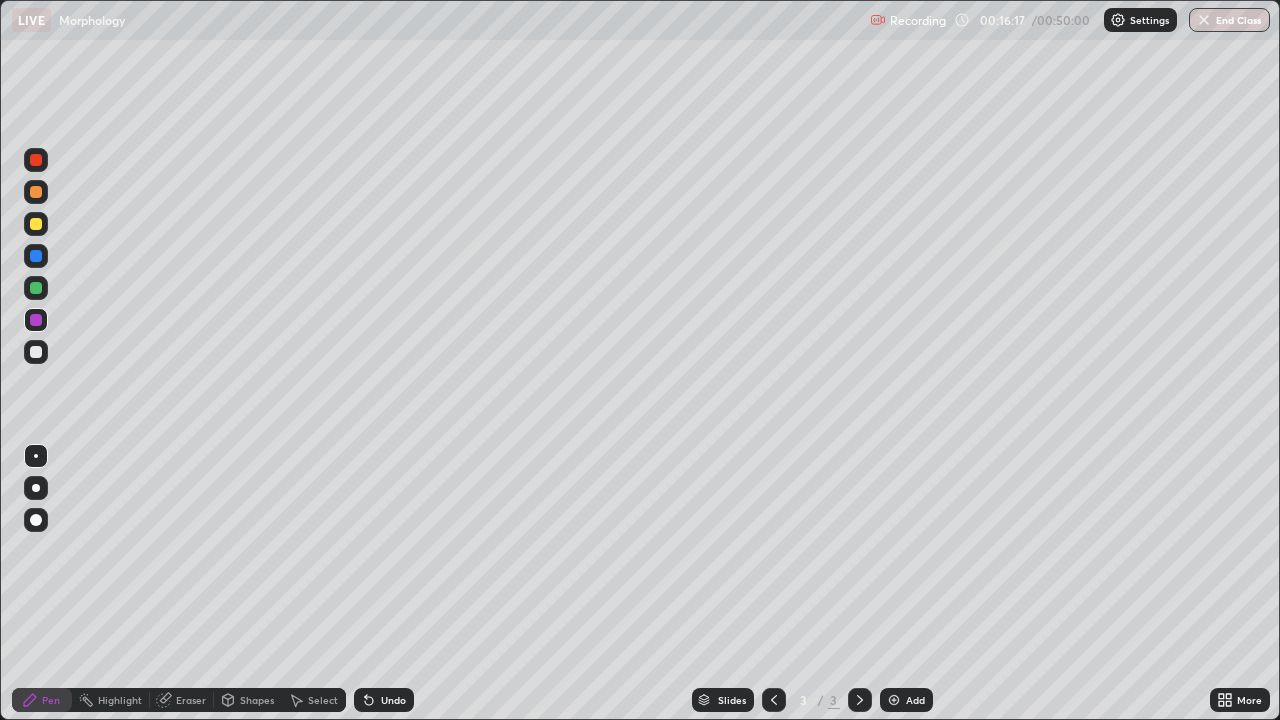 click at bounding box center [36, 224] 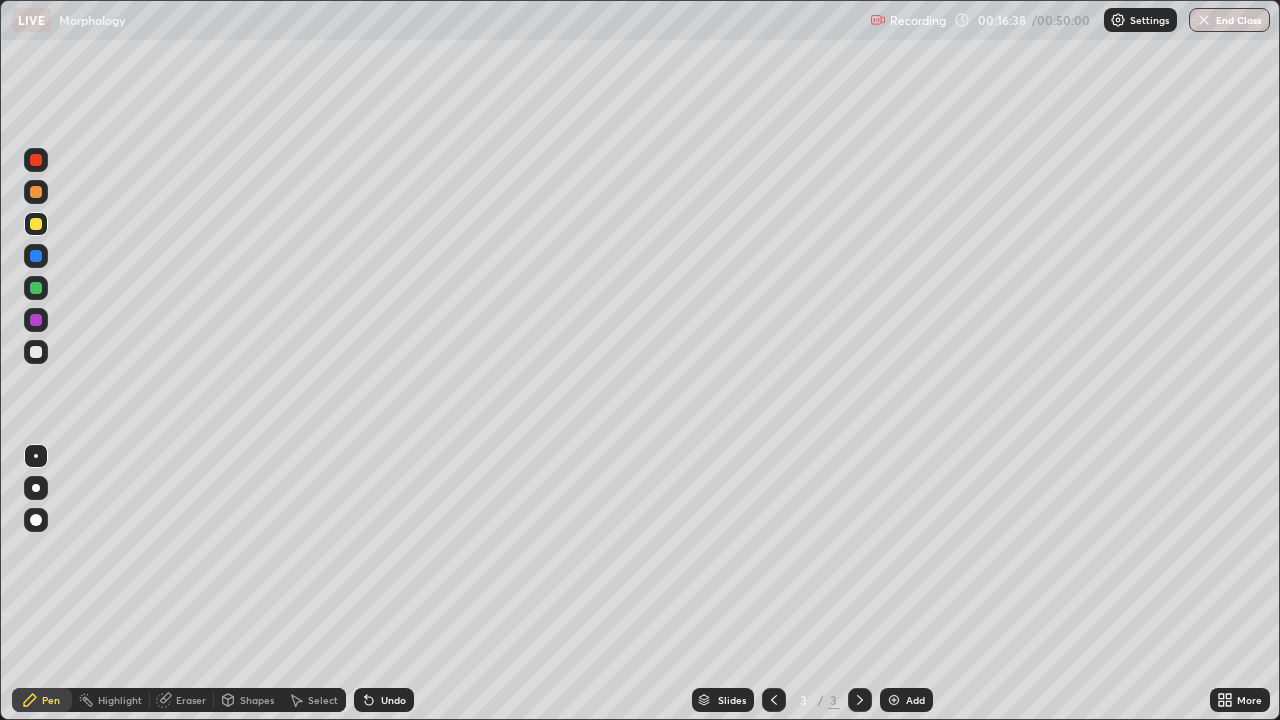 click at bounding box center [36, 320] 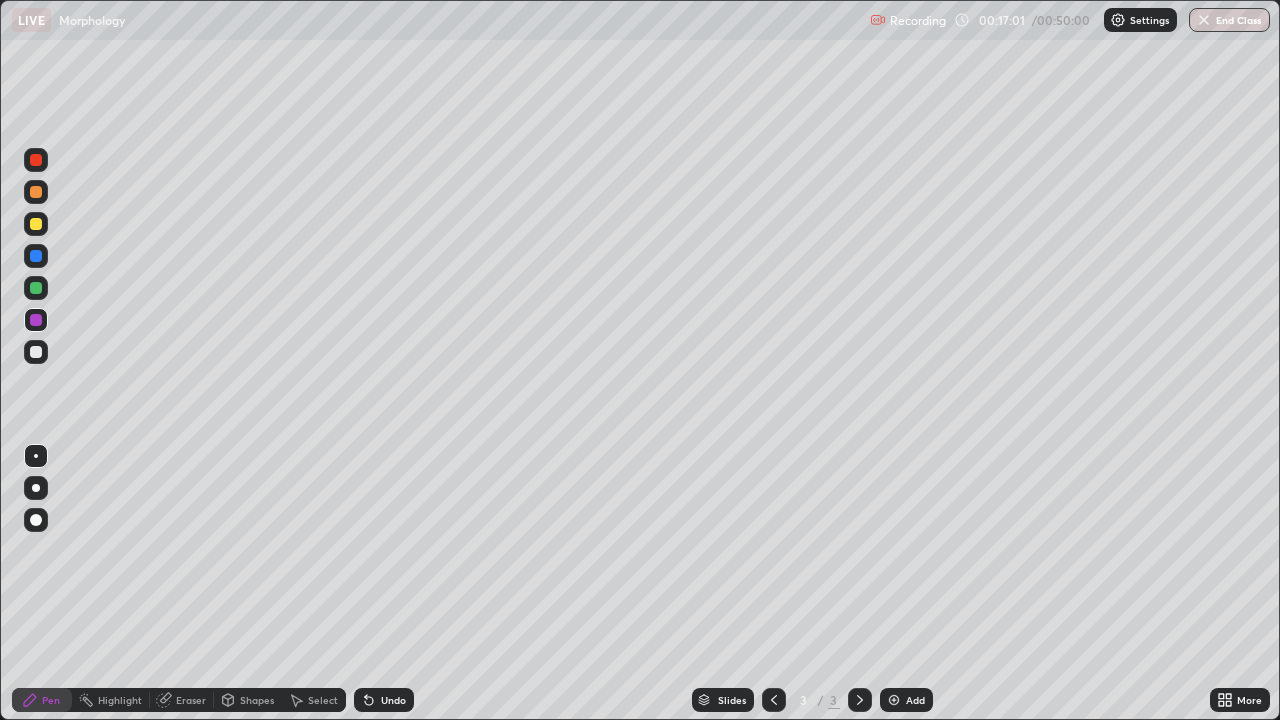 click on "Slides 3 / 3 Add" at bounding box center [812, 700] 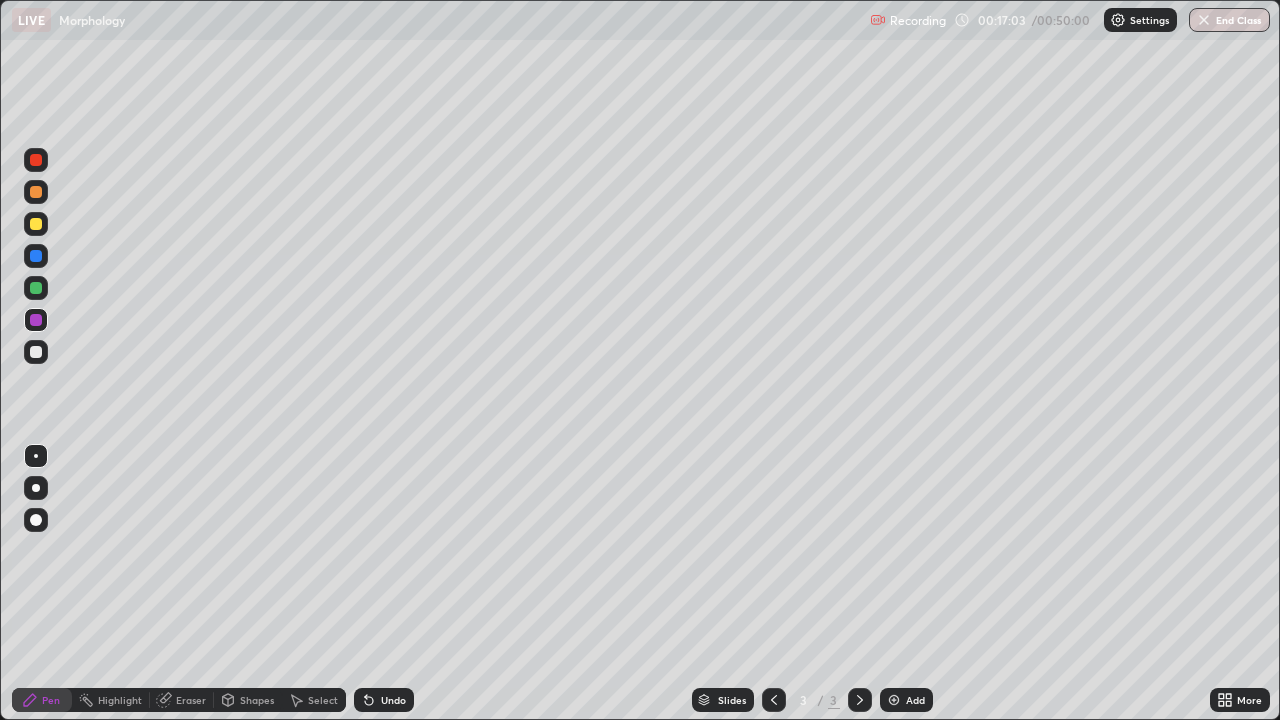click on "Slides 3 / 3 Add" at bounding box center [812, 700] 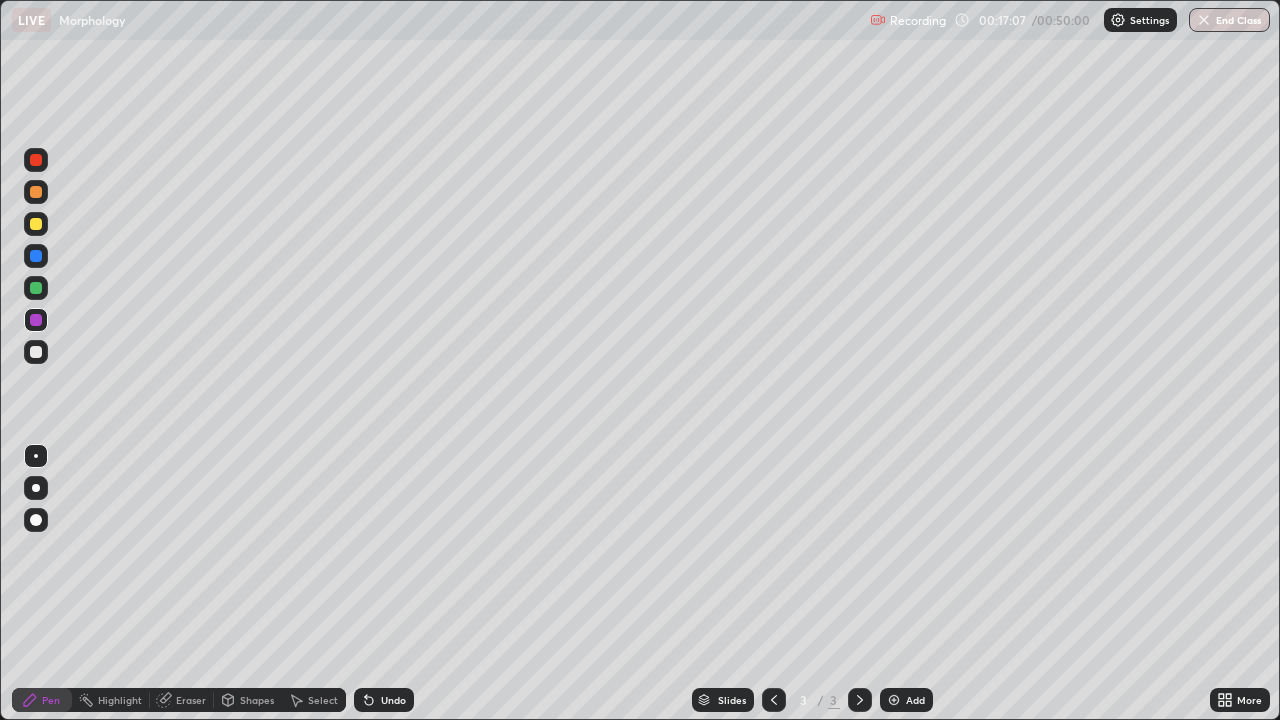 click on "Slides 3 / 3 Add" at bounding box center (812, 700) 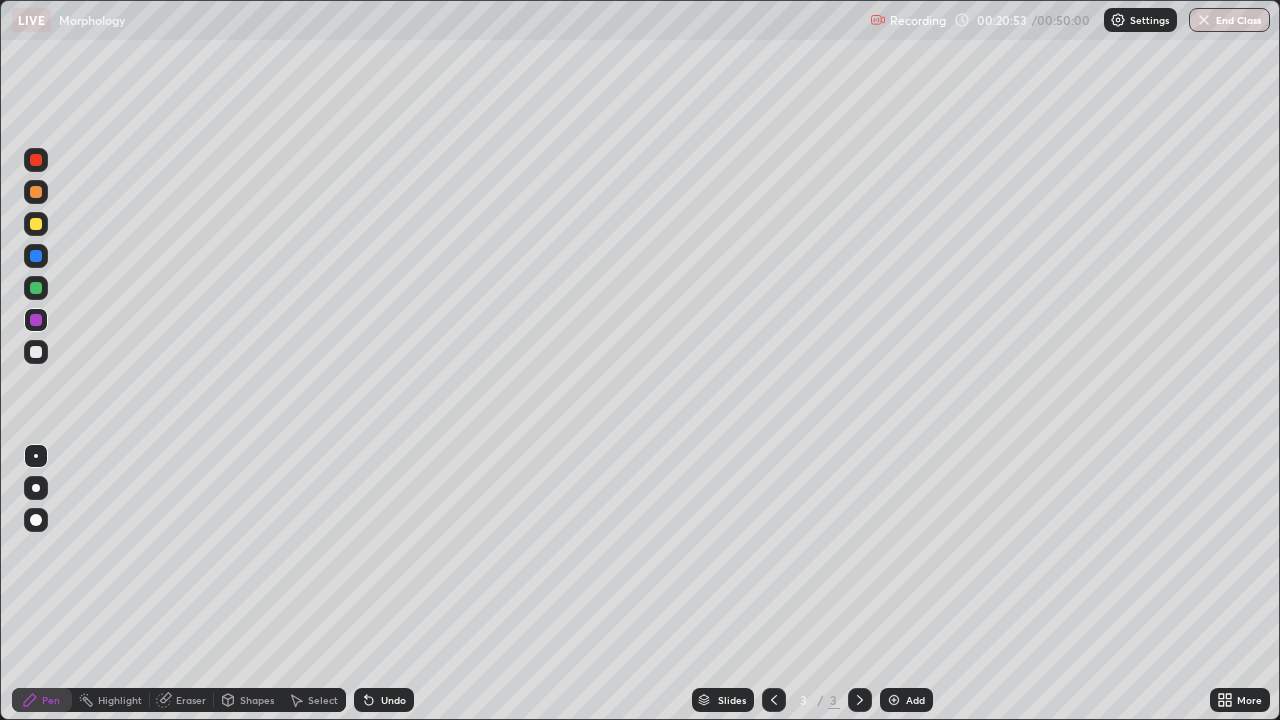 click on "Add" at bounding box center (906, 700) 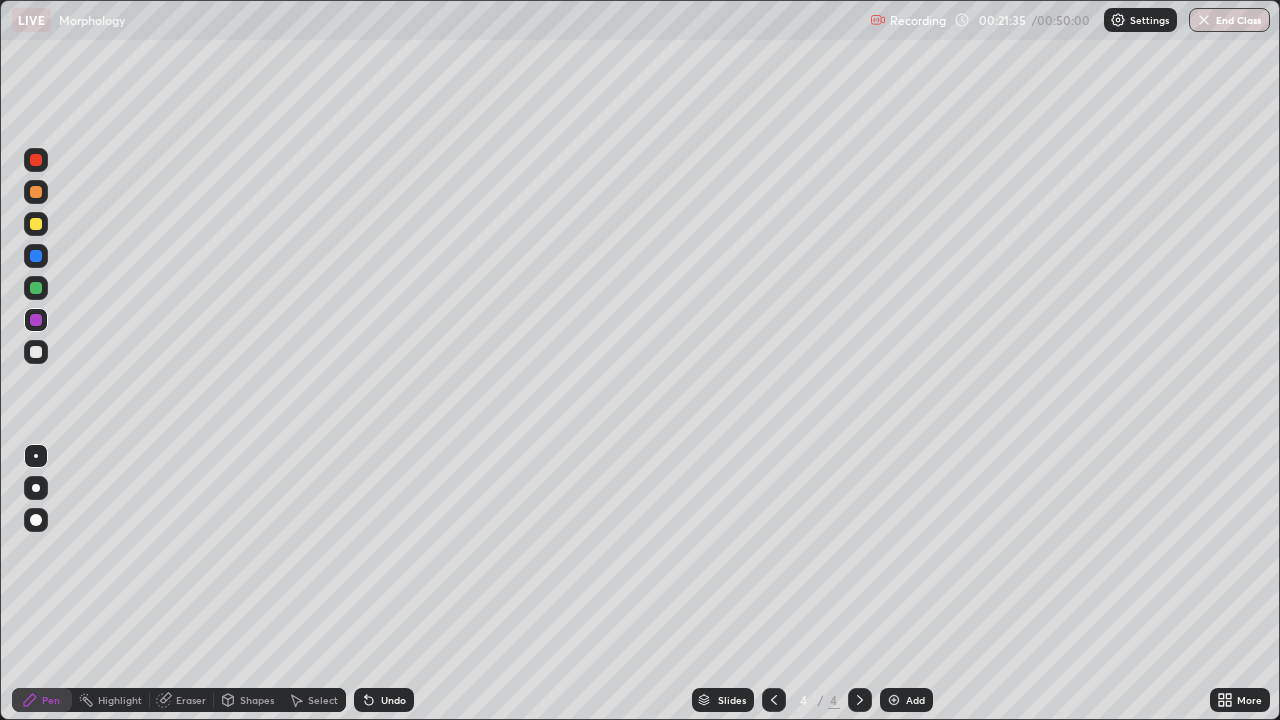 click at bounding box center (36, 352) 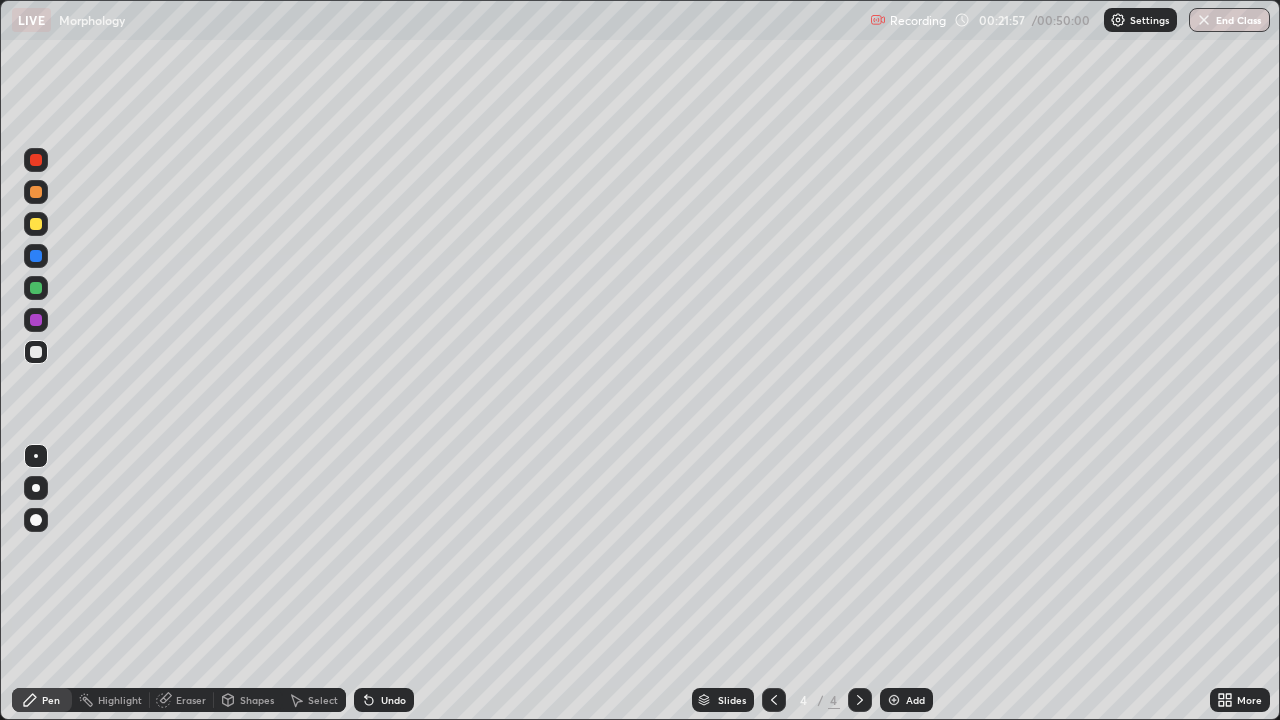 click at bounding box center (36, 320) 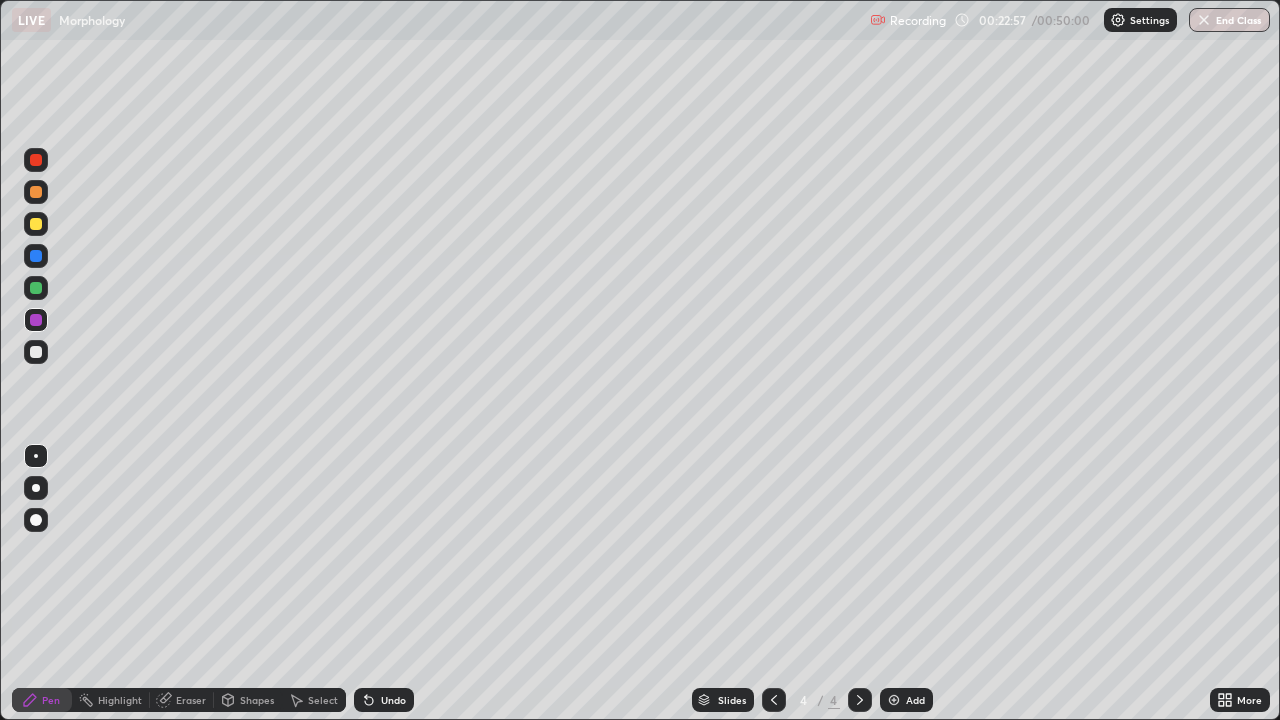 click at bounding box center [36, 352] 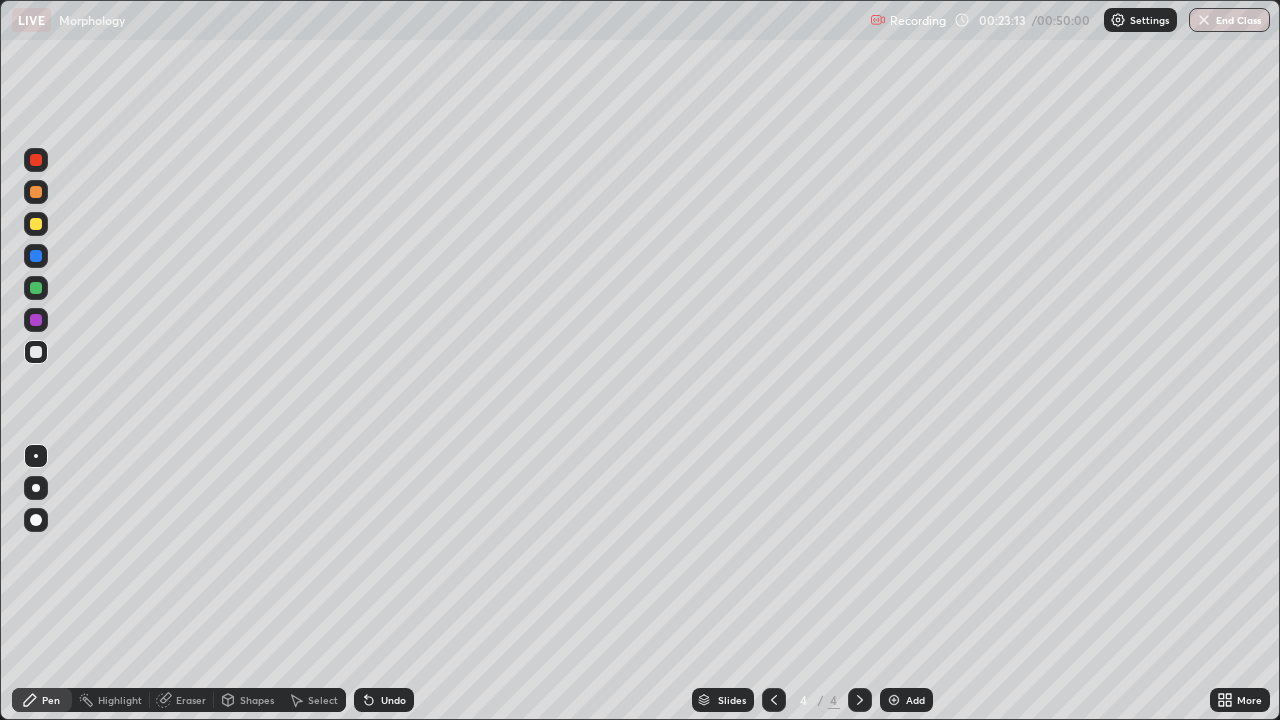 click at bounding box center [36, 224] 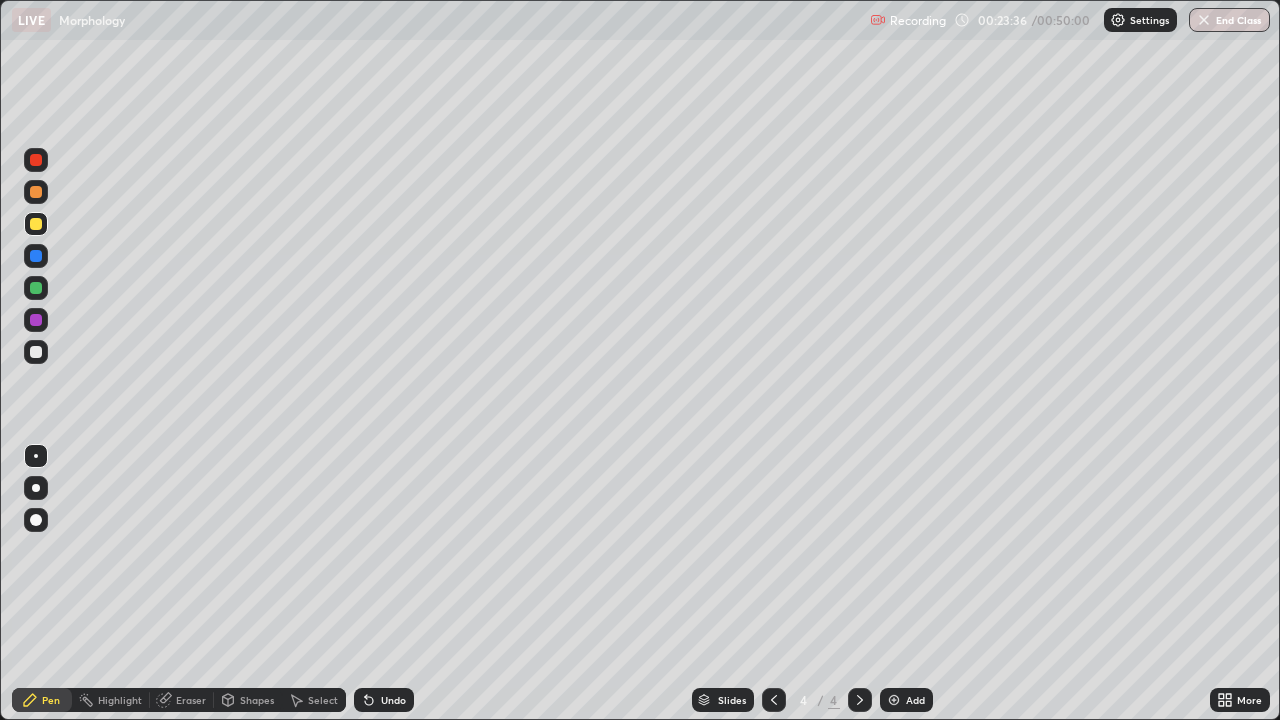 click at bounding box center (36, 192) 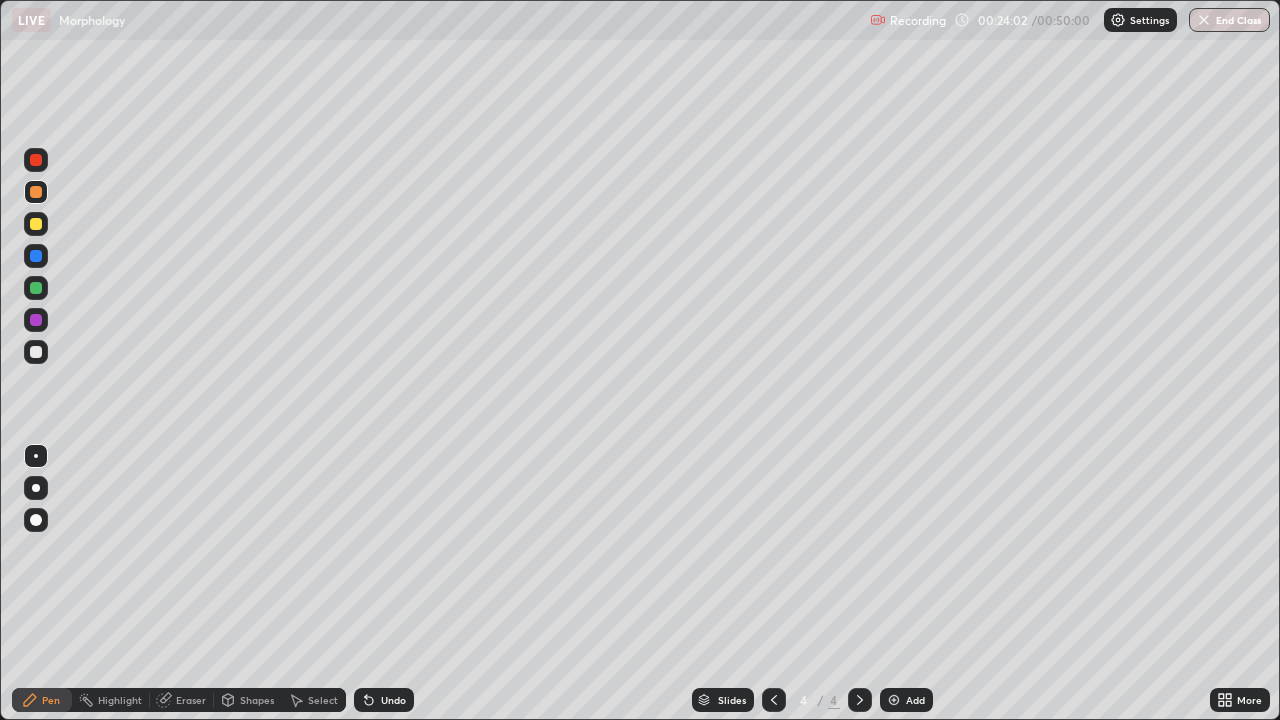 click at bounding box center (36, 352) 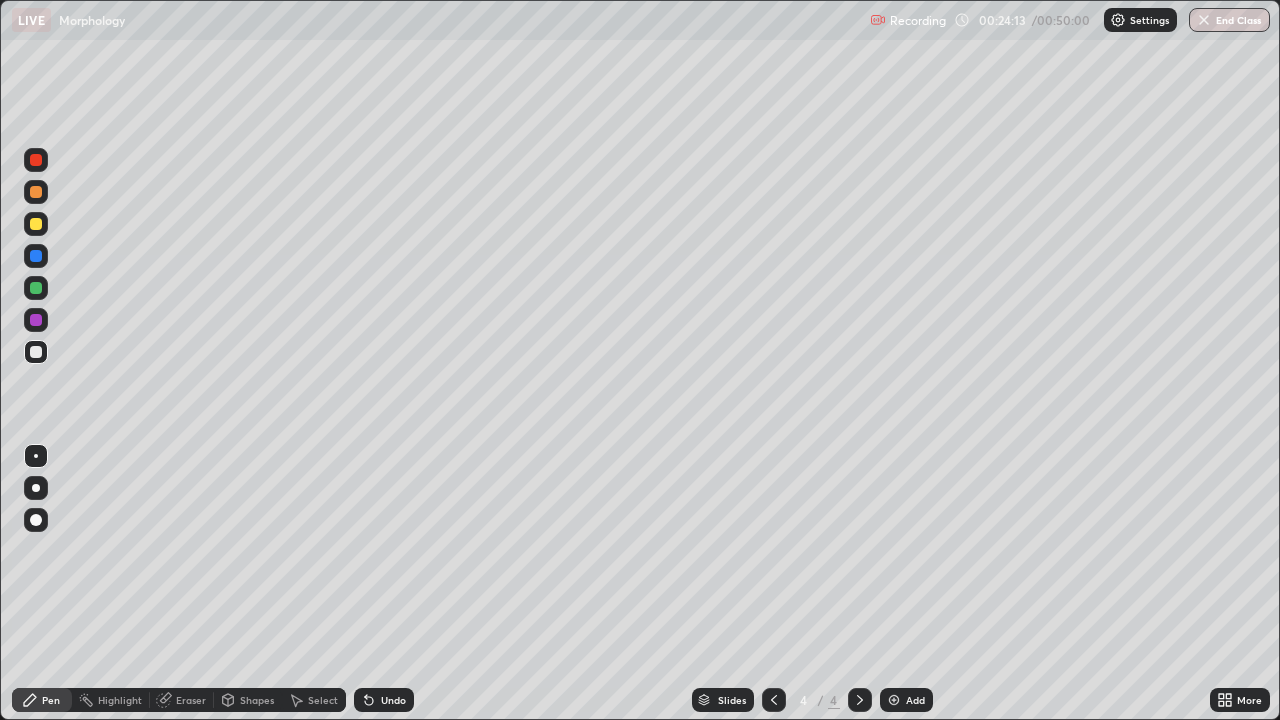 click at bounding box center (36, 320) 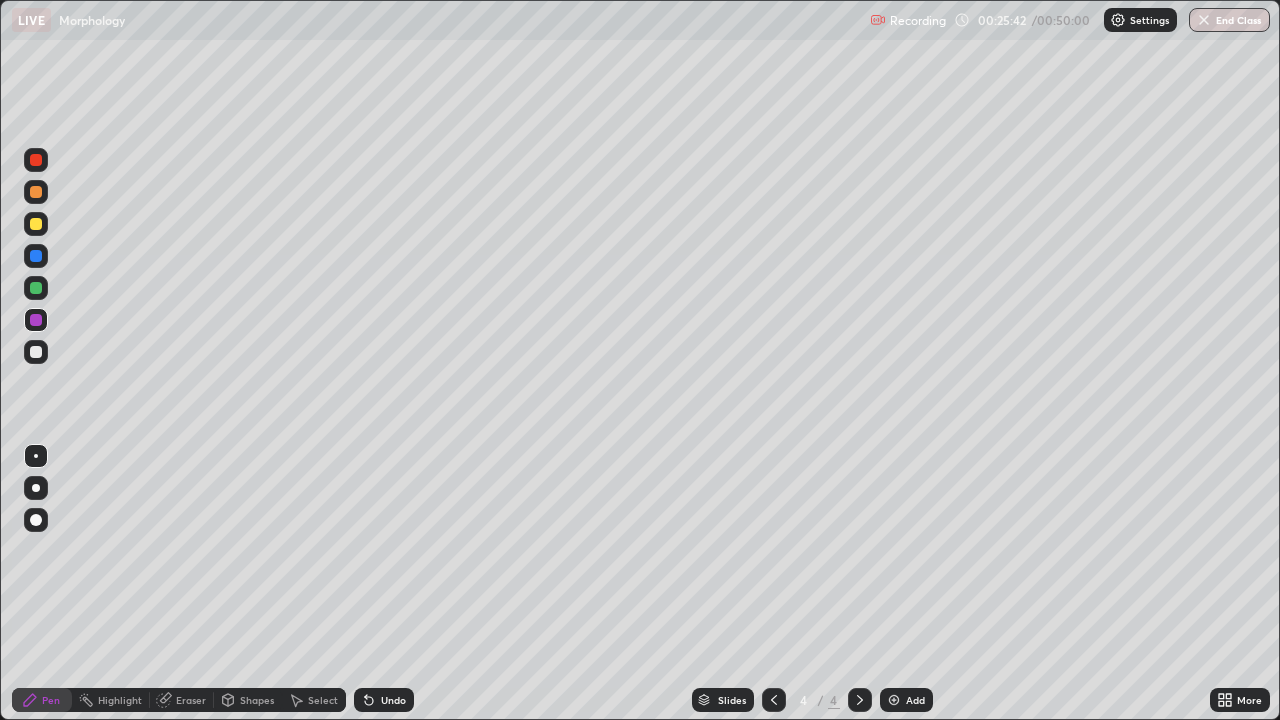 click at bounding box center (36, 352) 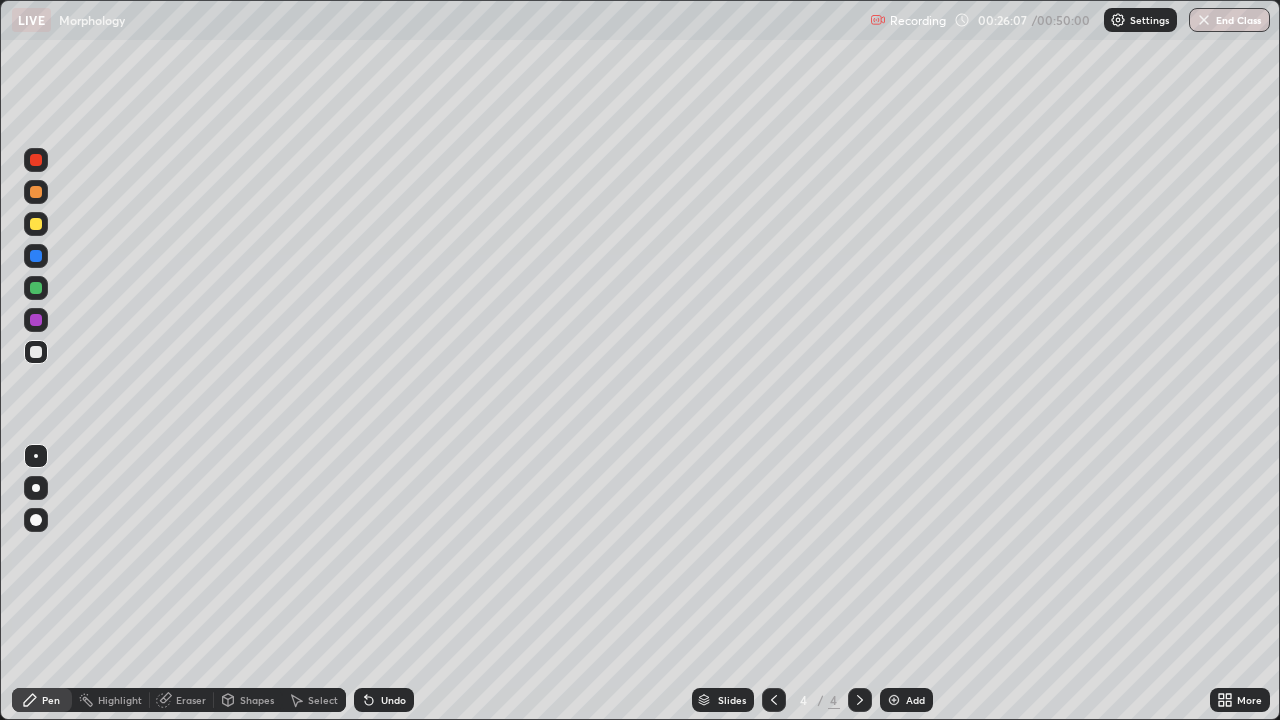 click at bounding box center [36, 224] 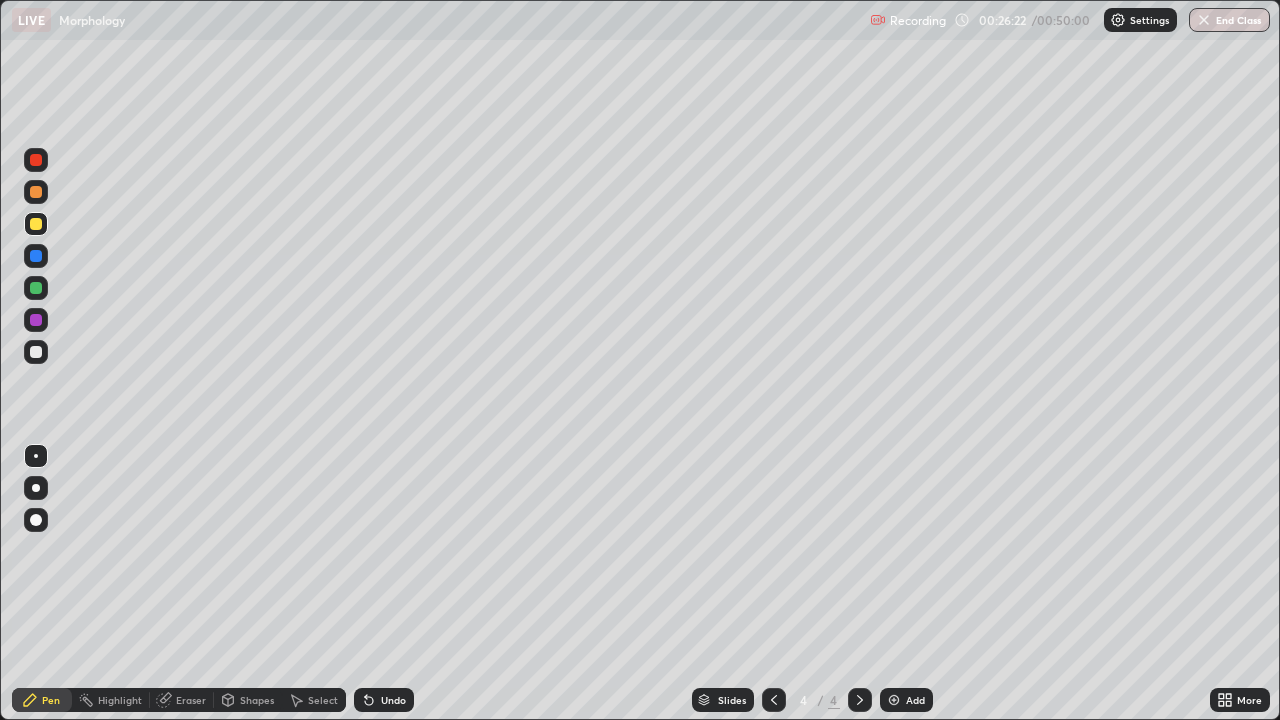 click at bounding box center [36, 192] 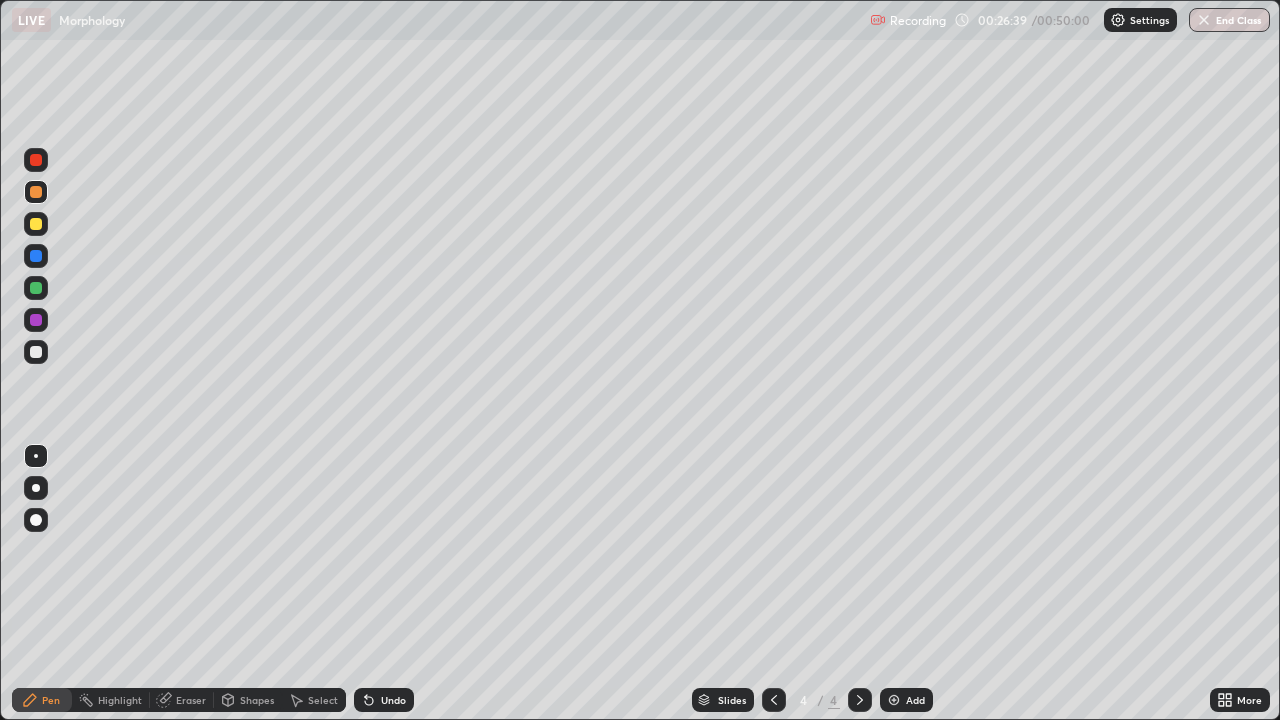click at bounding box center (36, 288) 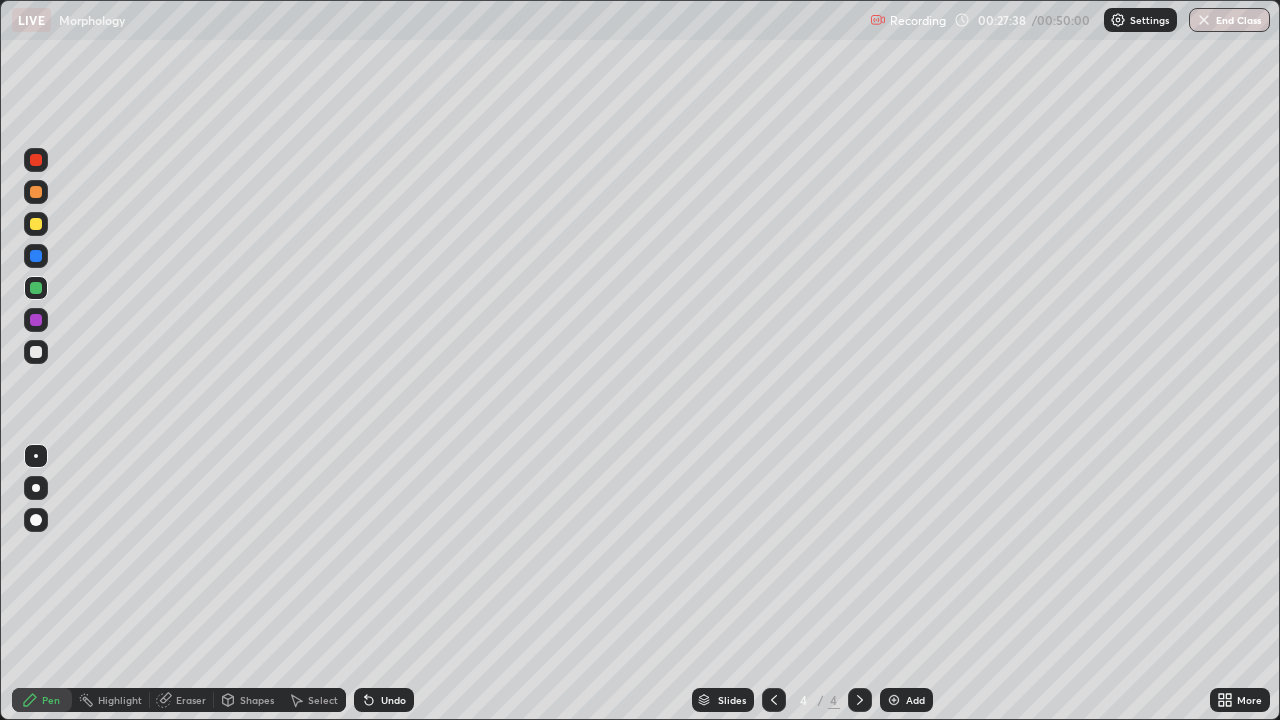 click on "Undo" at bounding box center (393, 700) 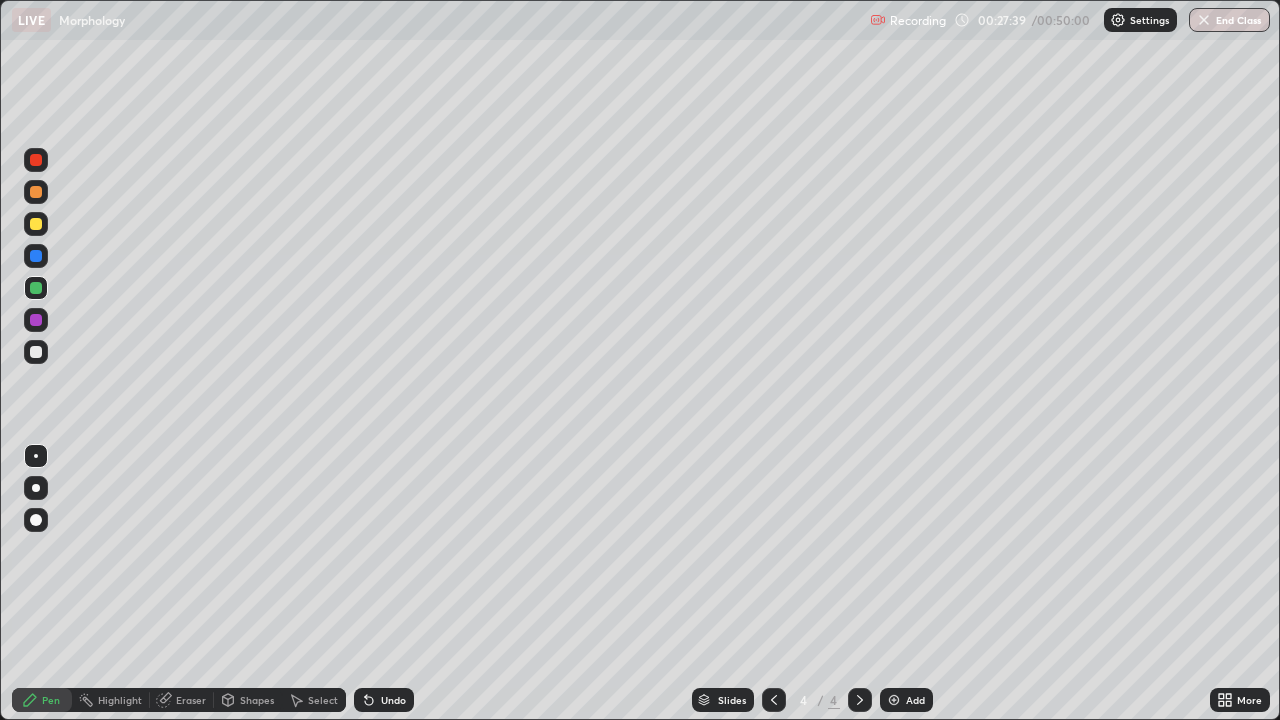 click on "Undo" at bounding box center (393, 700) 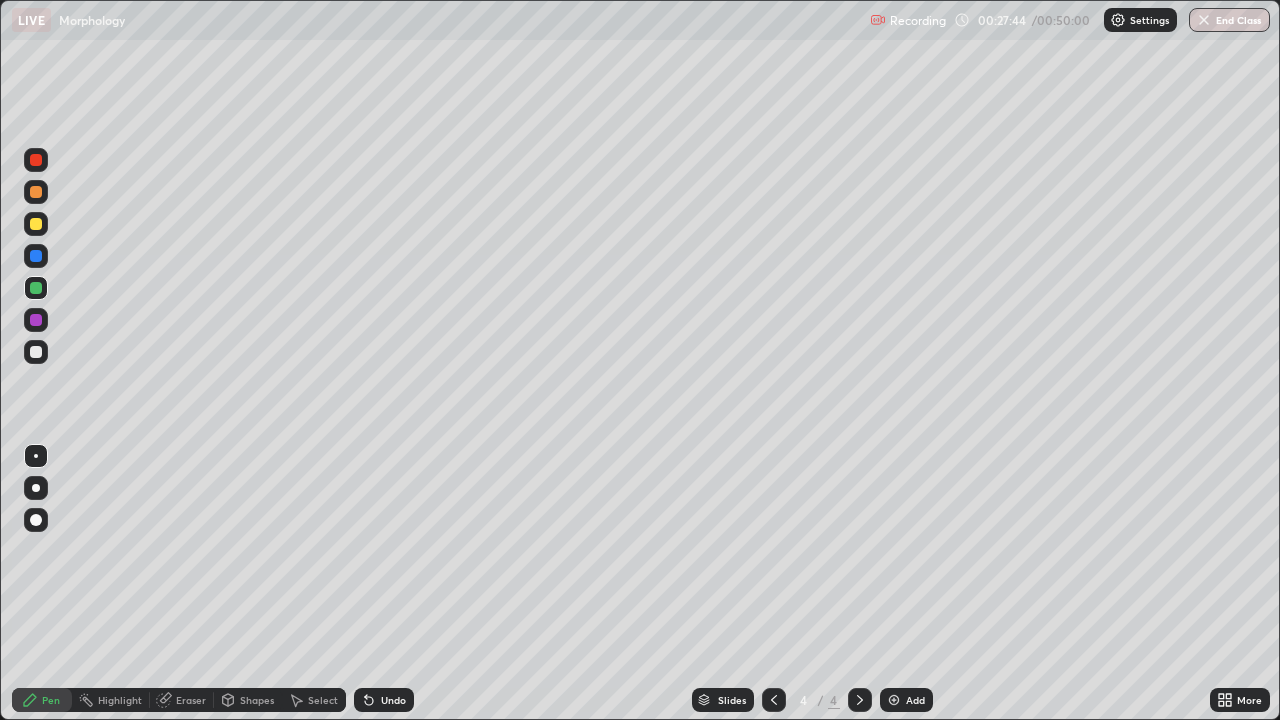 click at bounding box center (36, 256) 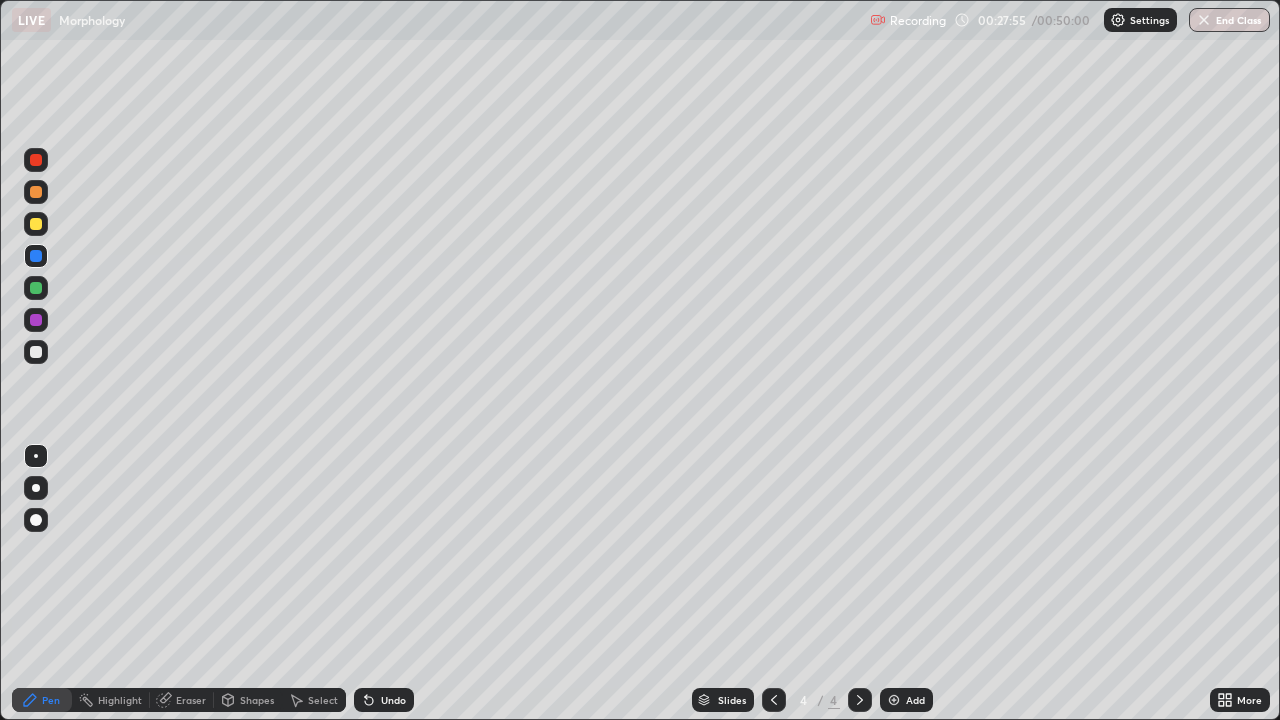 click at bounding box center [36, 352] 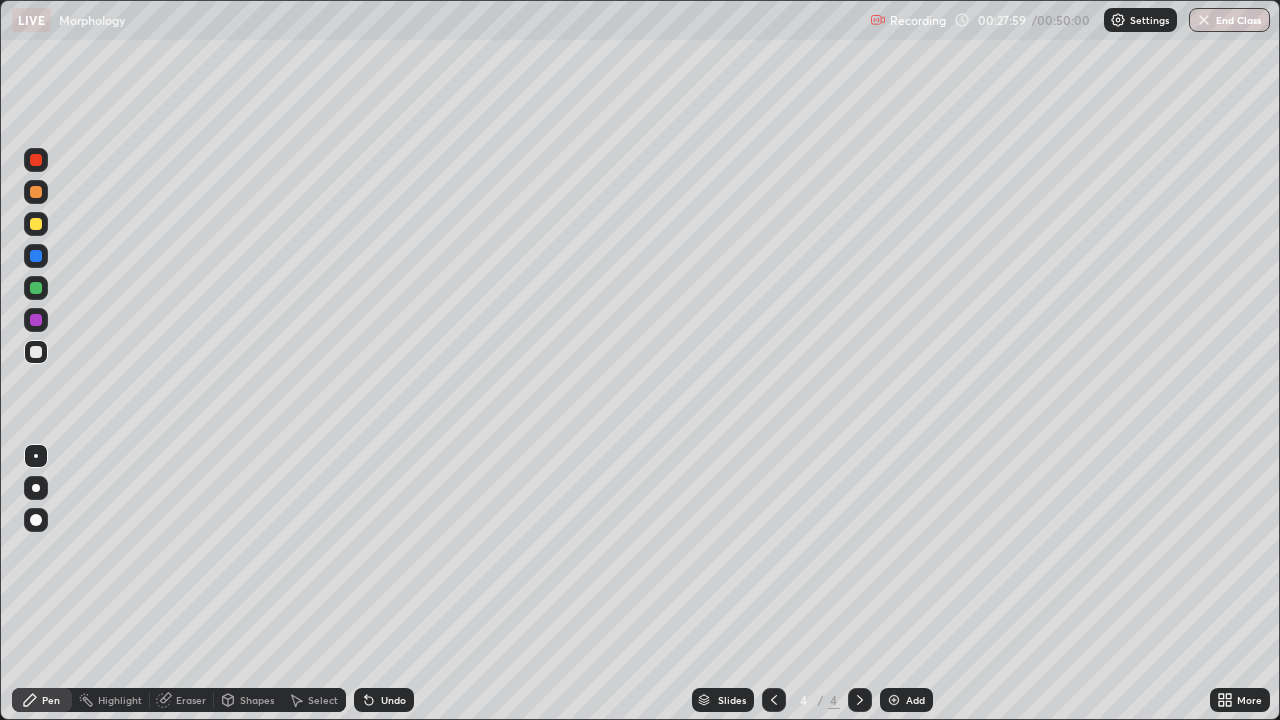 click on "Undo" at bounding box center [393, 700] 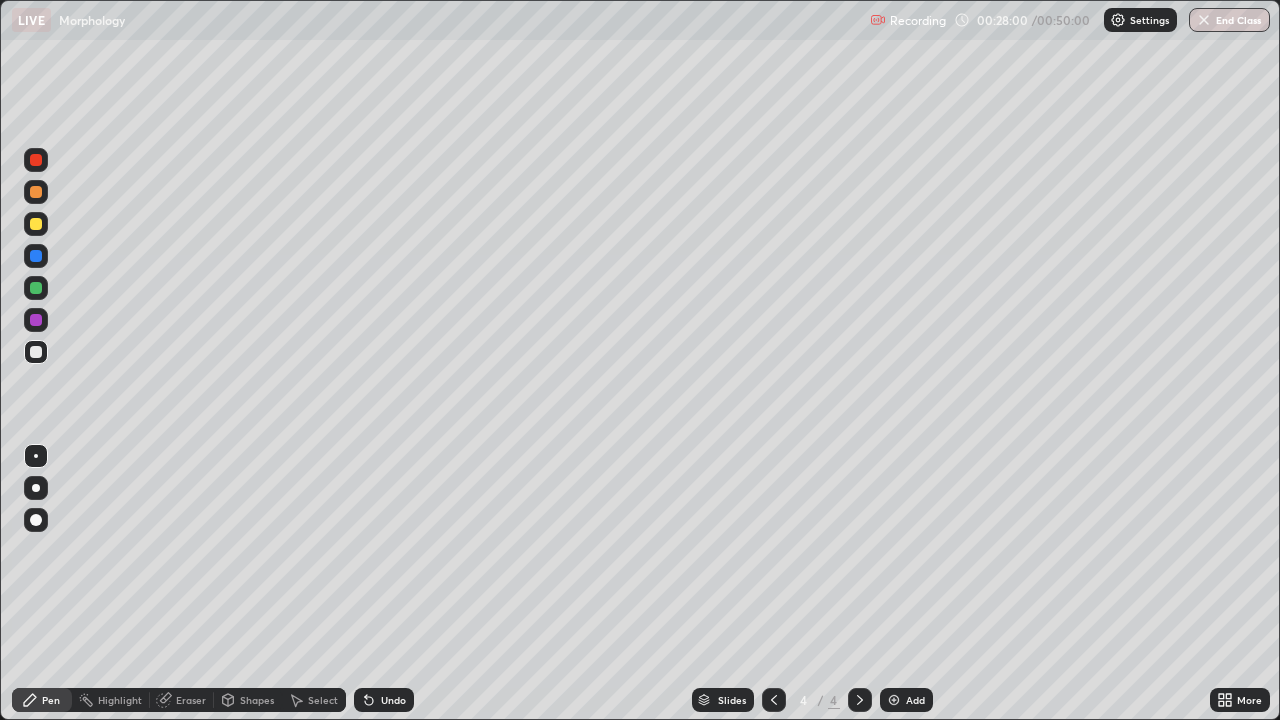 click on "Undo" at bounding box center (384, 700) 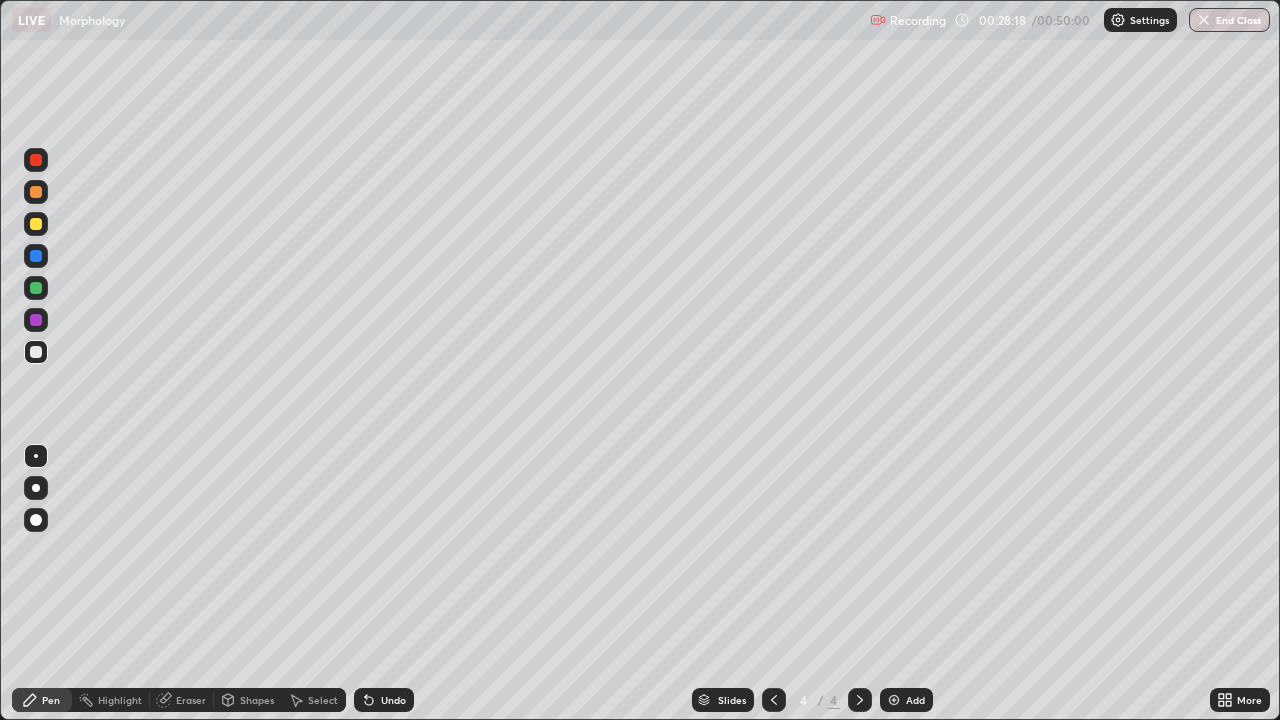 click at bounding box center [36, 320] 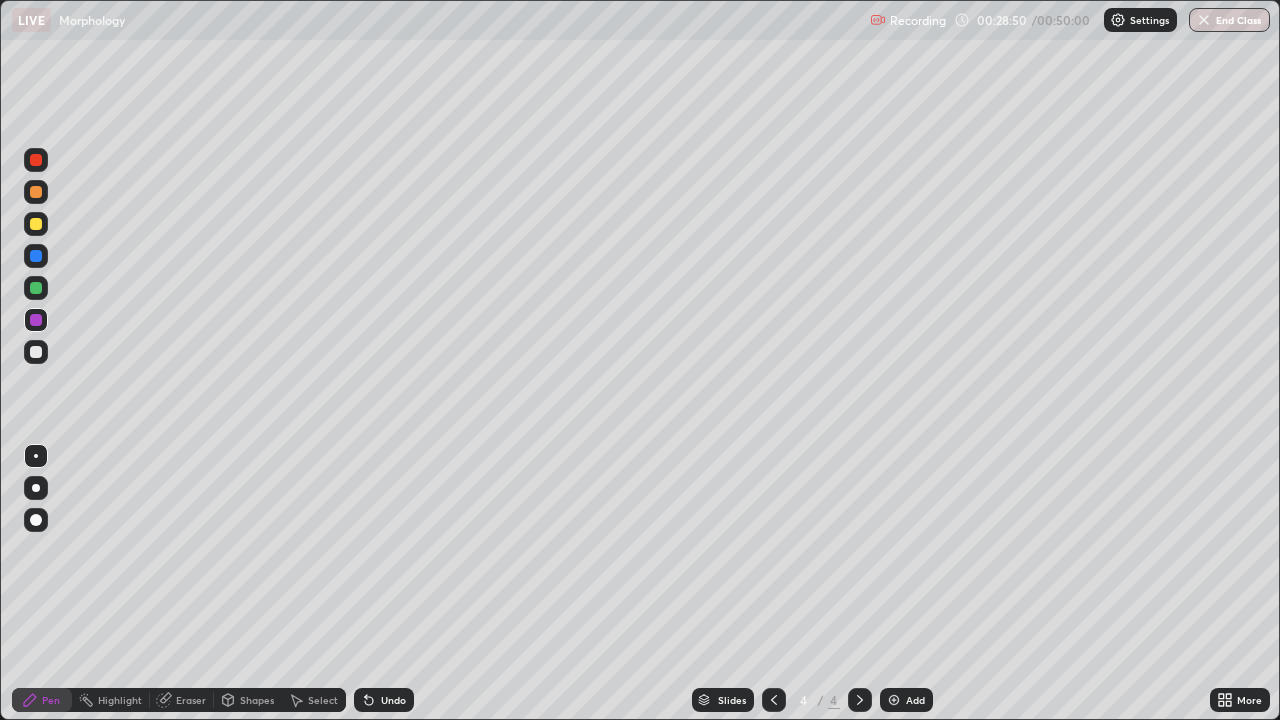 click at bounding box center (36, 288) 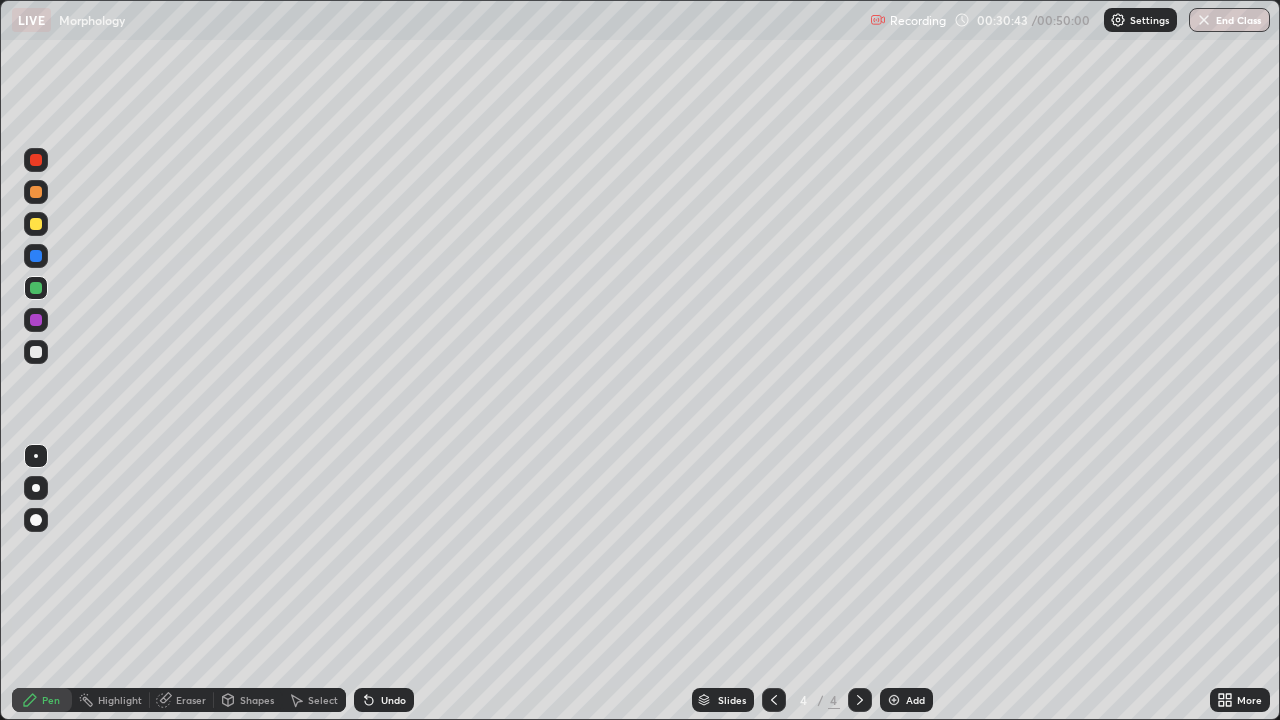 click at bounding box center [36, 352] 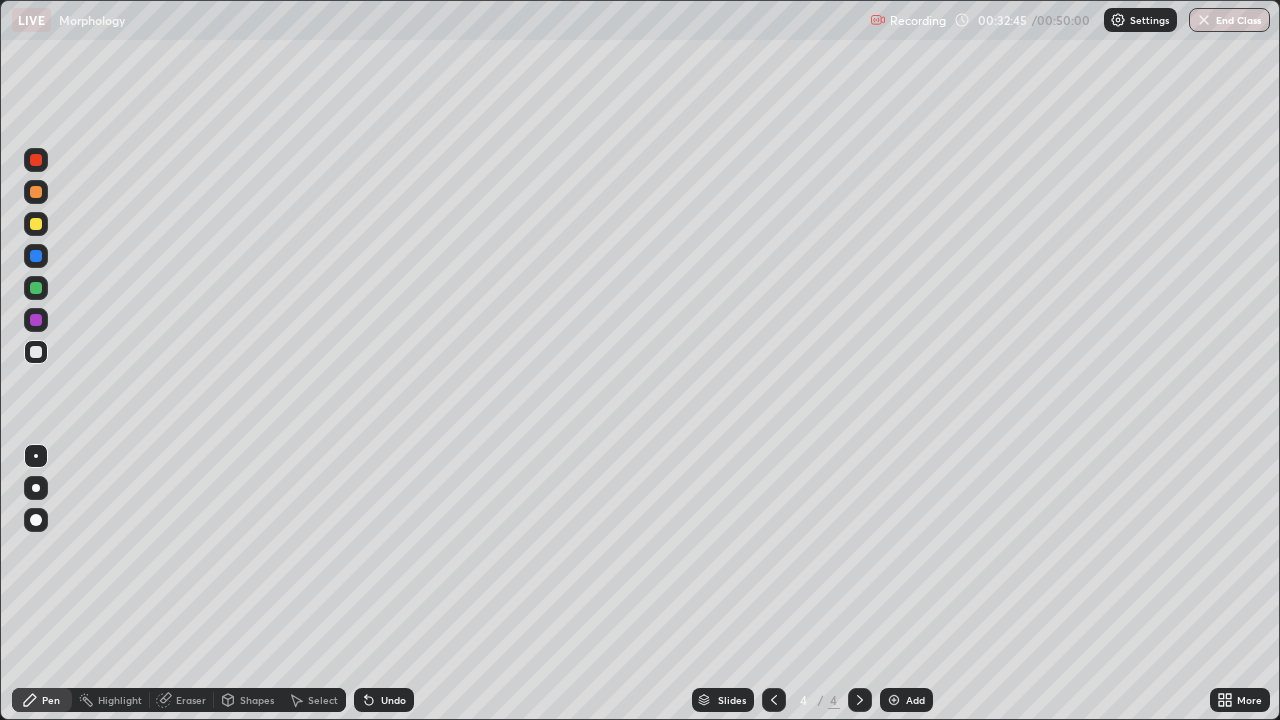 click at bounding box center [36, 224] 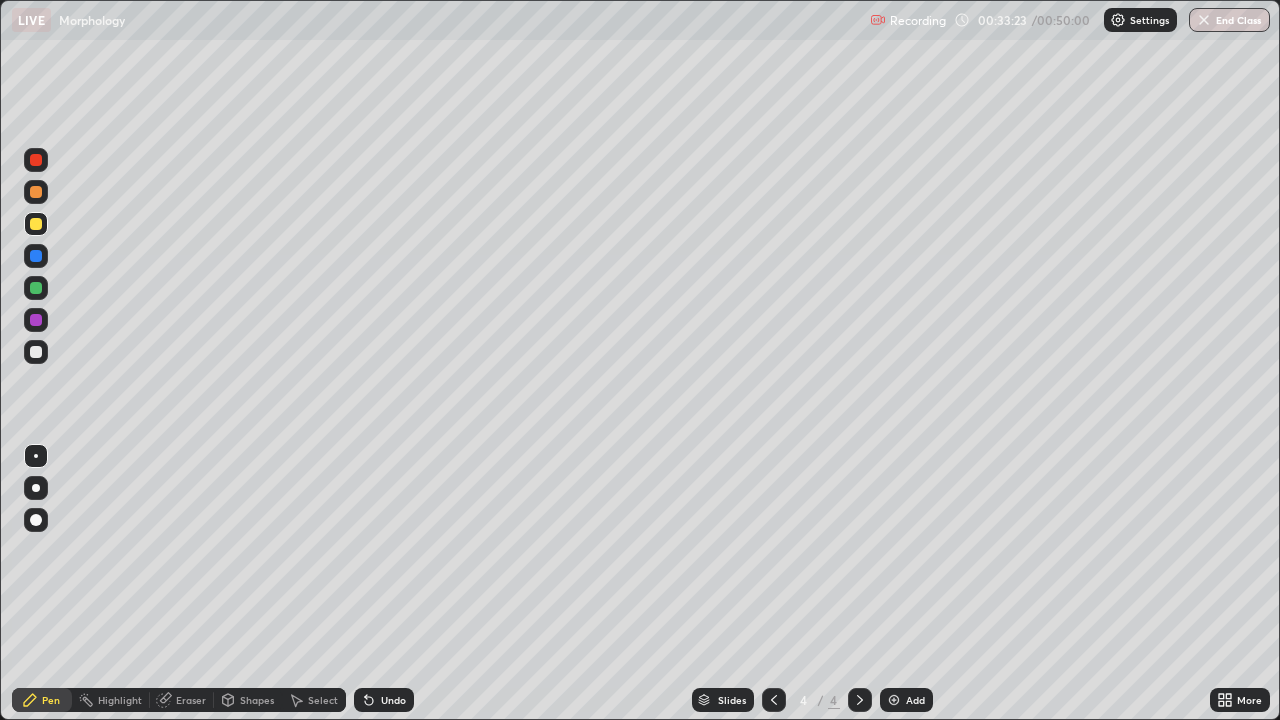 click at bounding box center [36, 192] 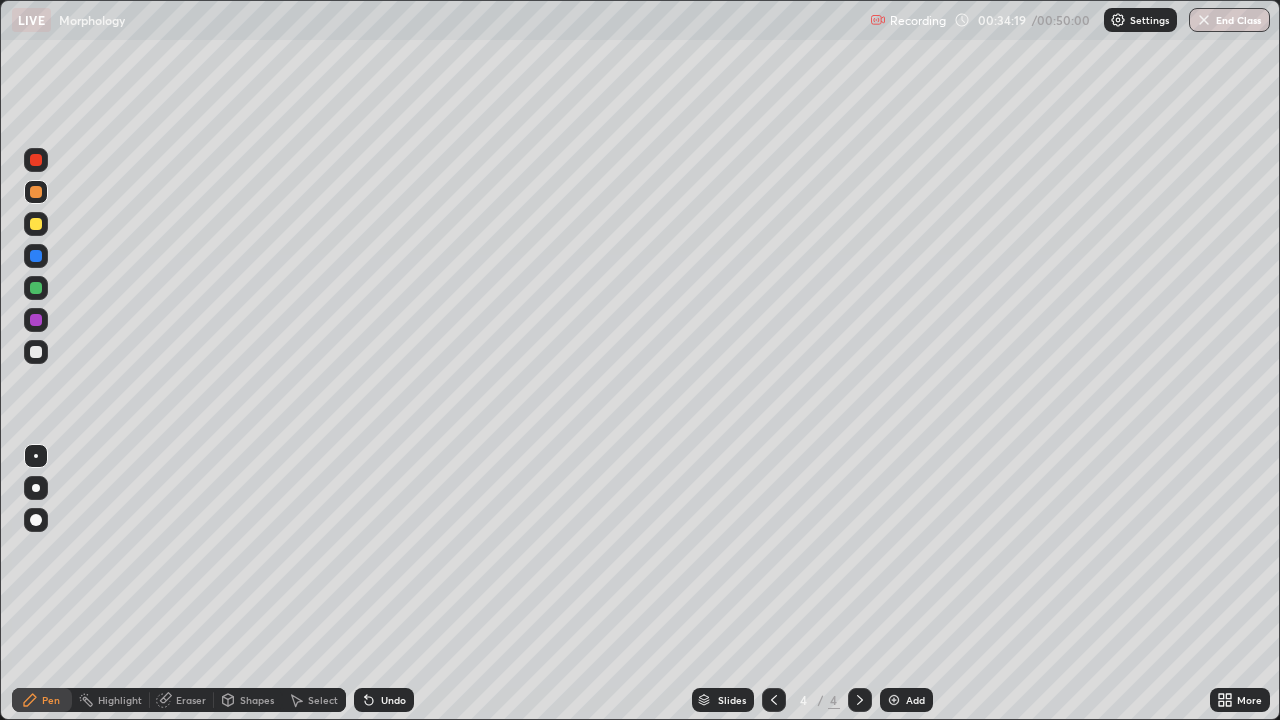 click at bounding box center (36, 288) 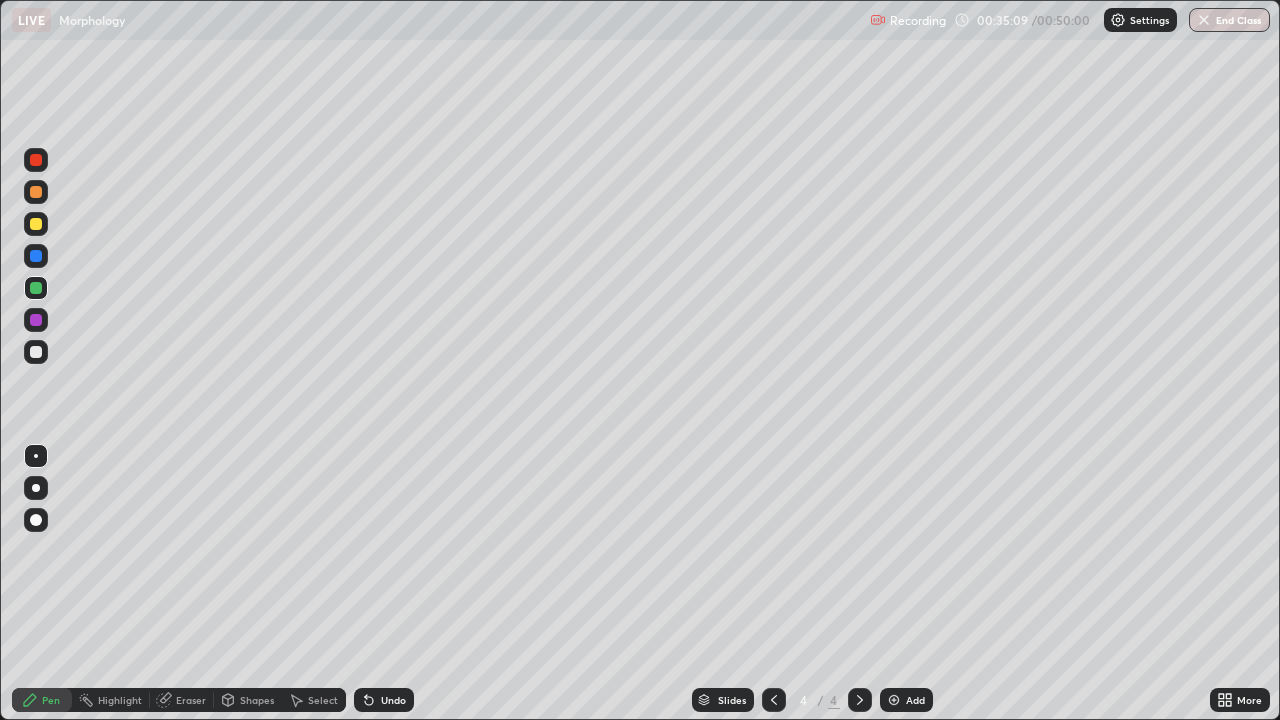 click at bounding box center [36, 352] 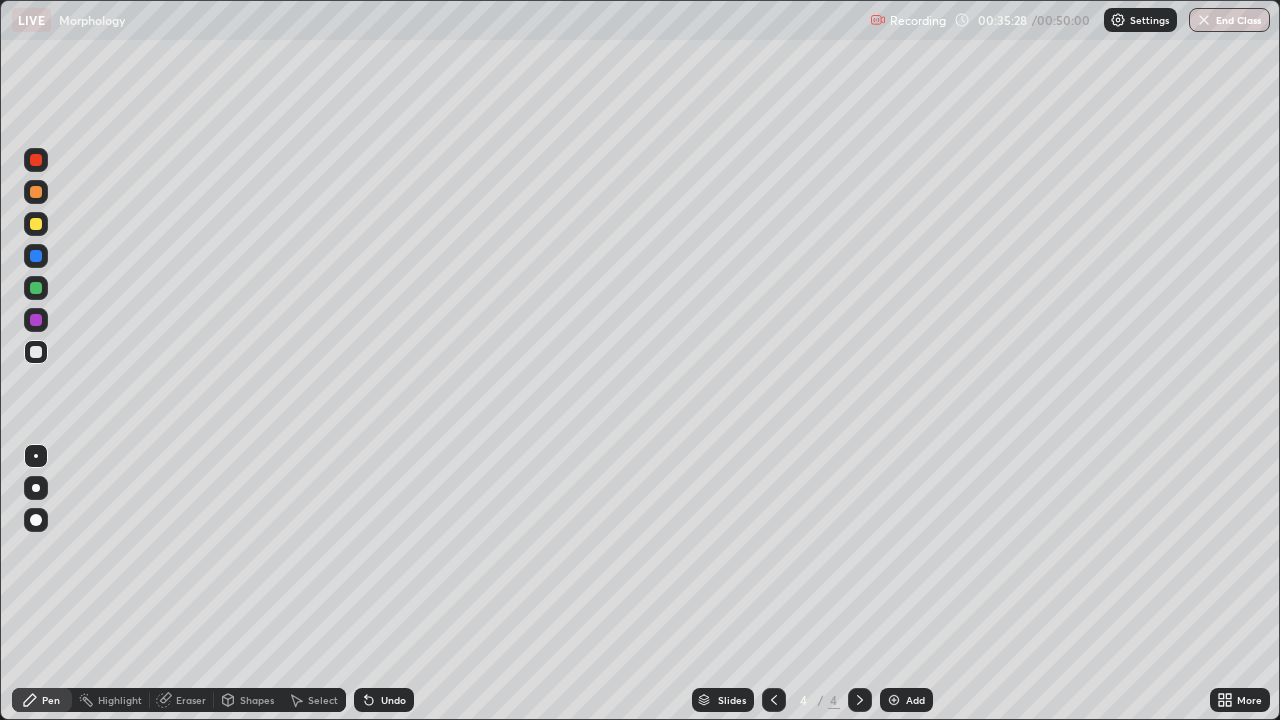 click at bounding box center [36, 320] 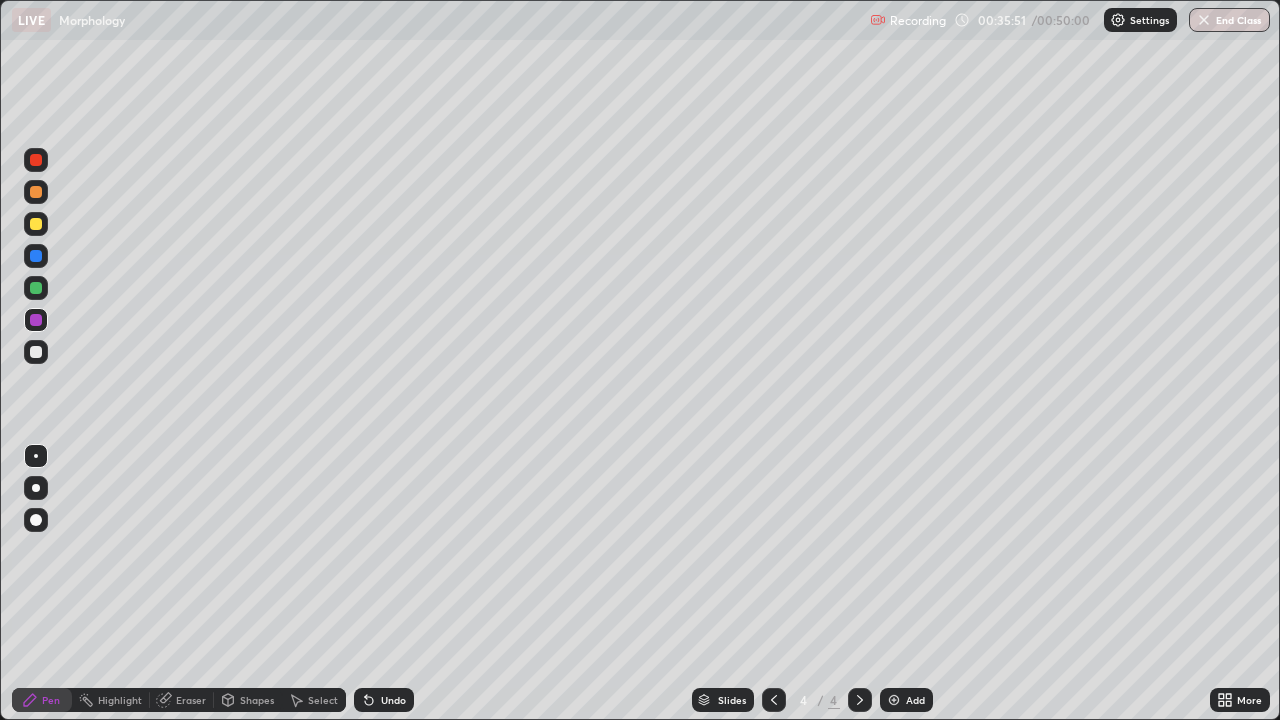 click at bounding box center [36, 352] 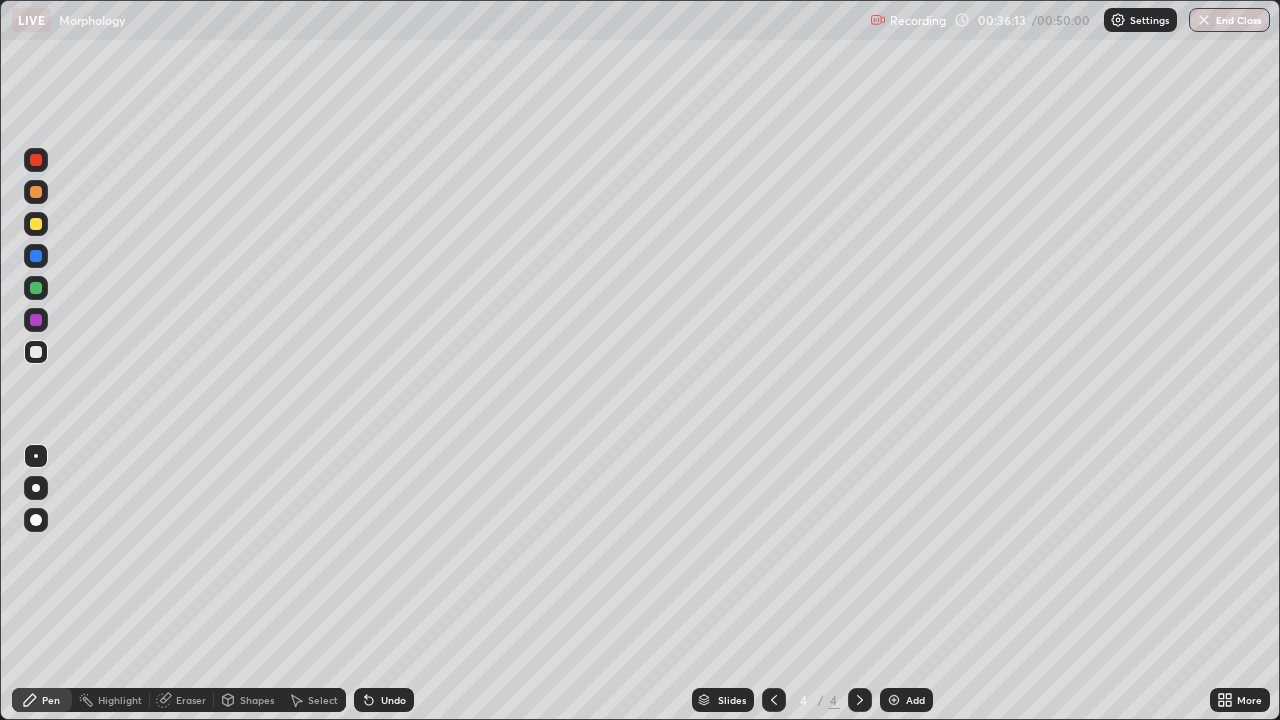 click at bounding box center (36, 224) 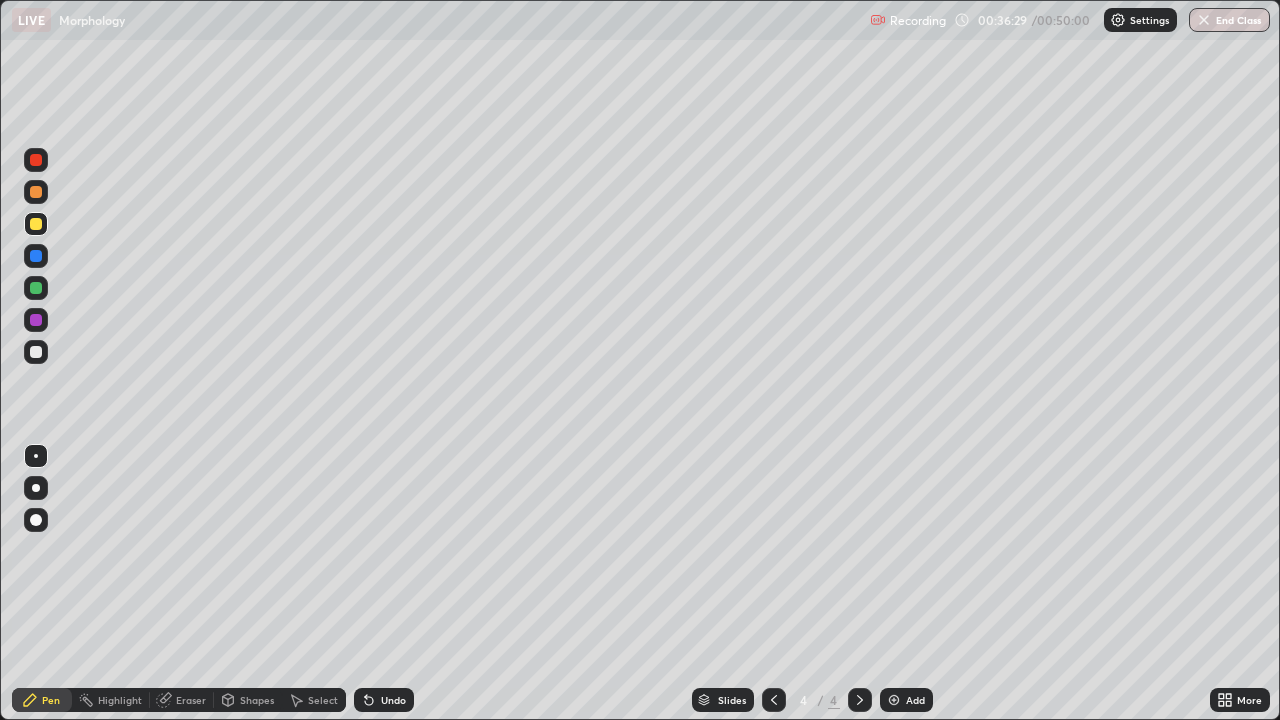 click at bounding box center (36, 320) 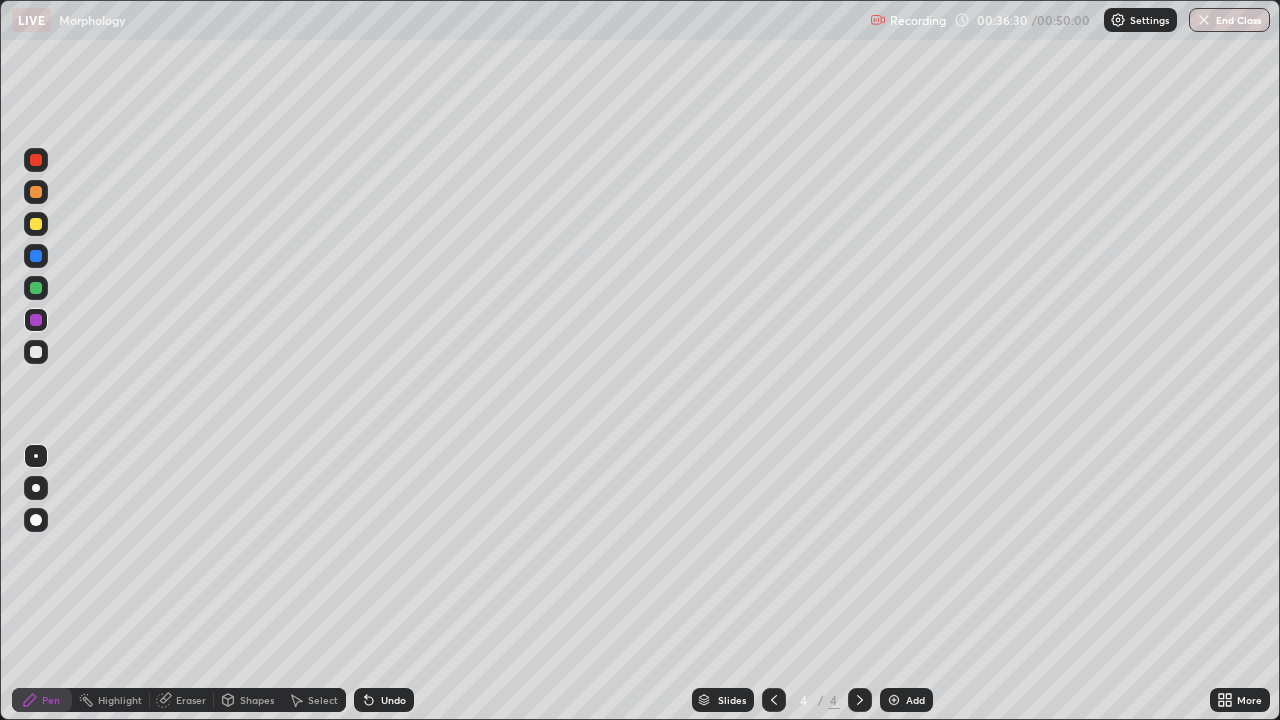 click at bounding box center (36, 192) 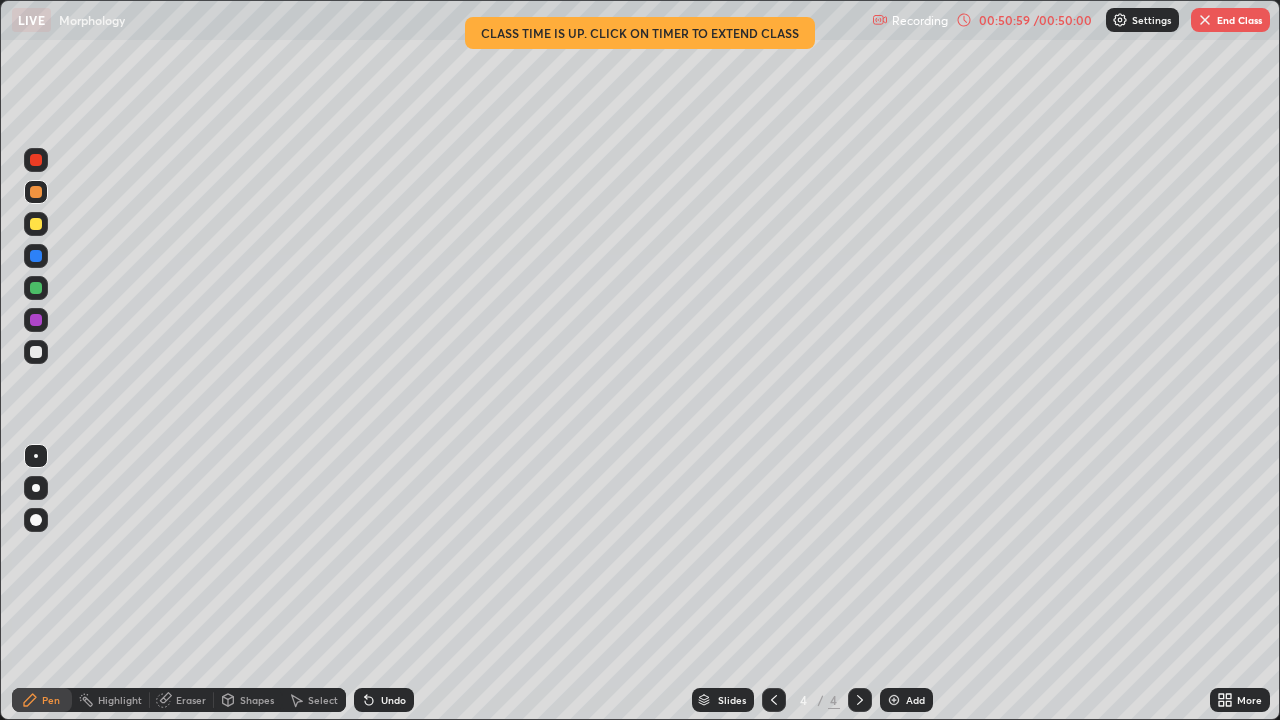 click on "End Class" at bounding box center (1230, 20) 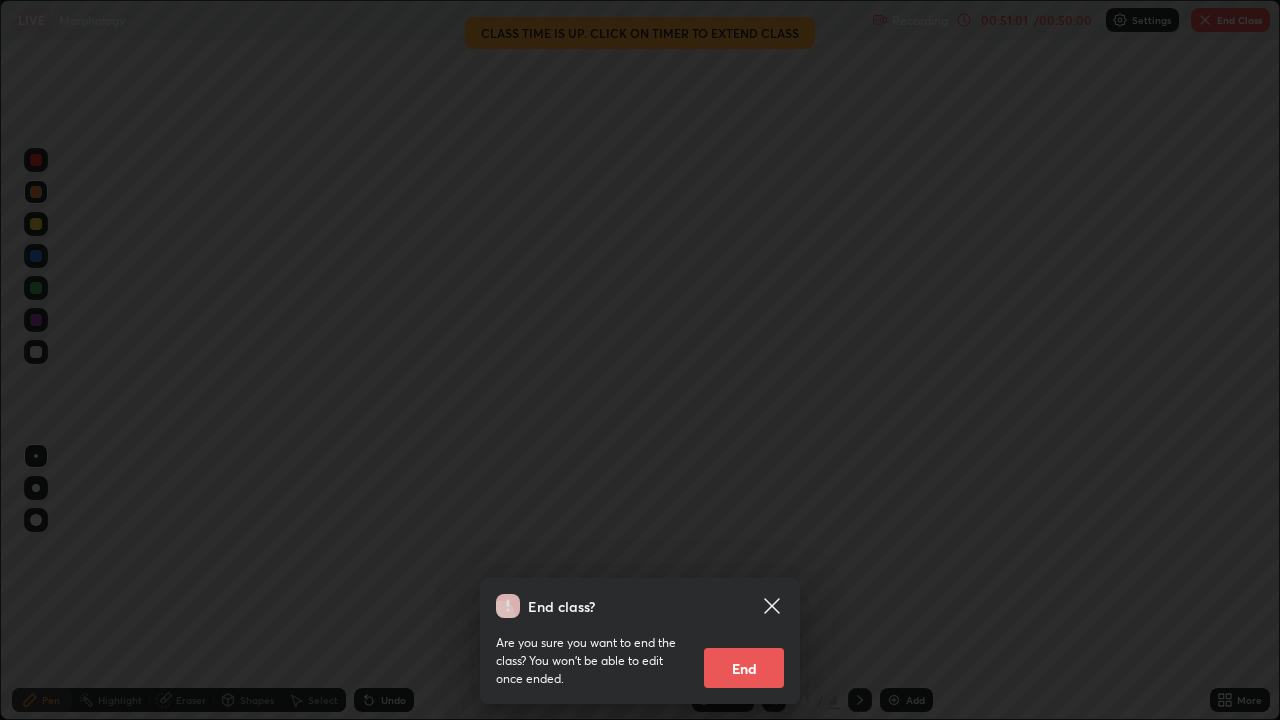 click on "End" at bounding box center (744, 668) 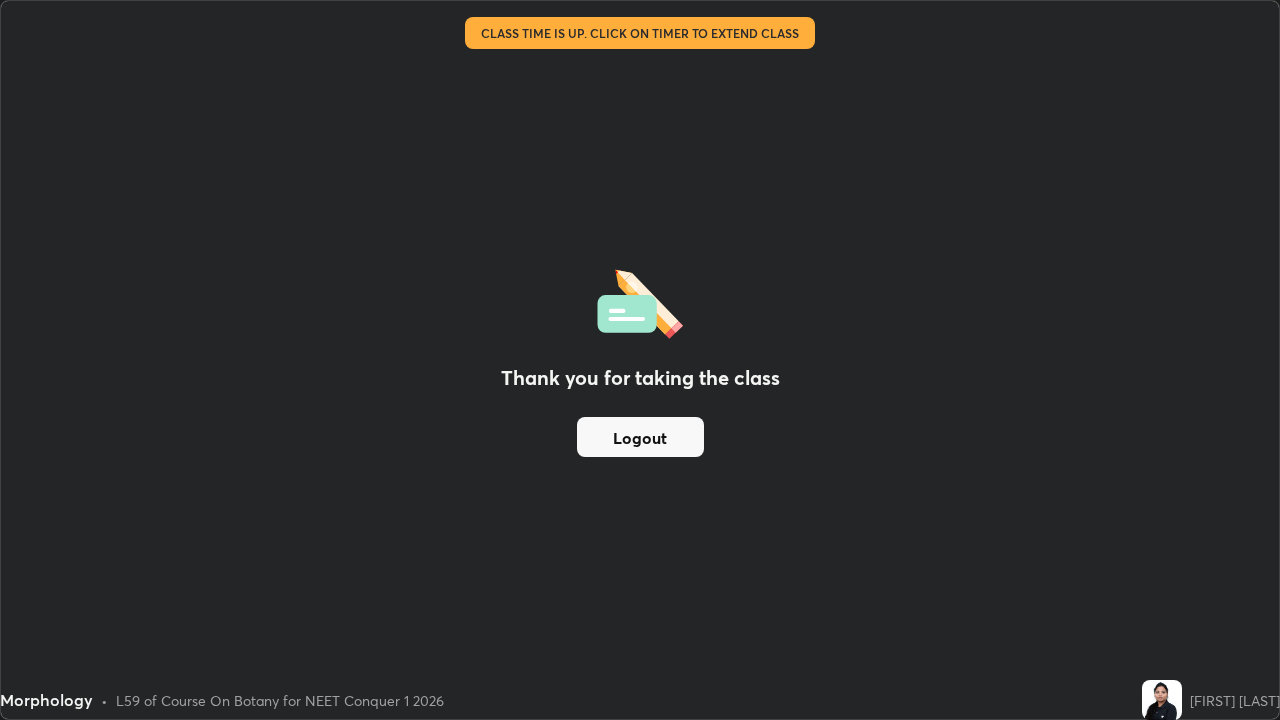 click on "Logout" at bounding box center [640, 437] 